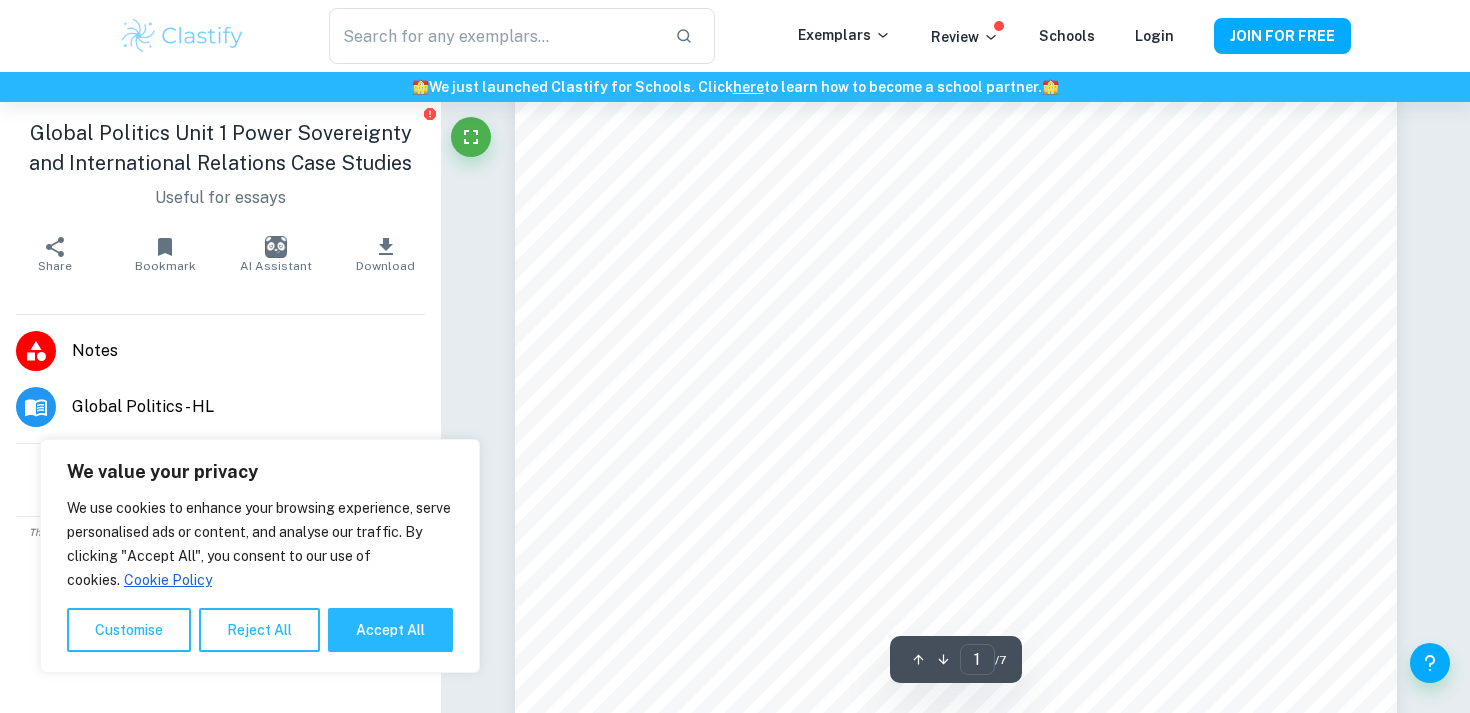 scroll, scrollTop: 622, scrollLeft: 0, axis: vertical 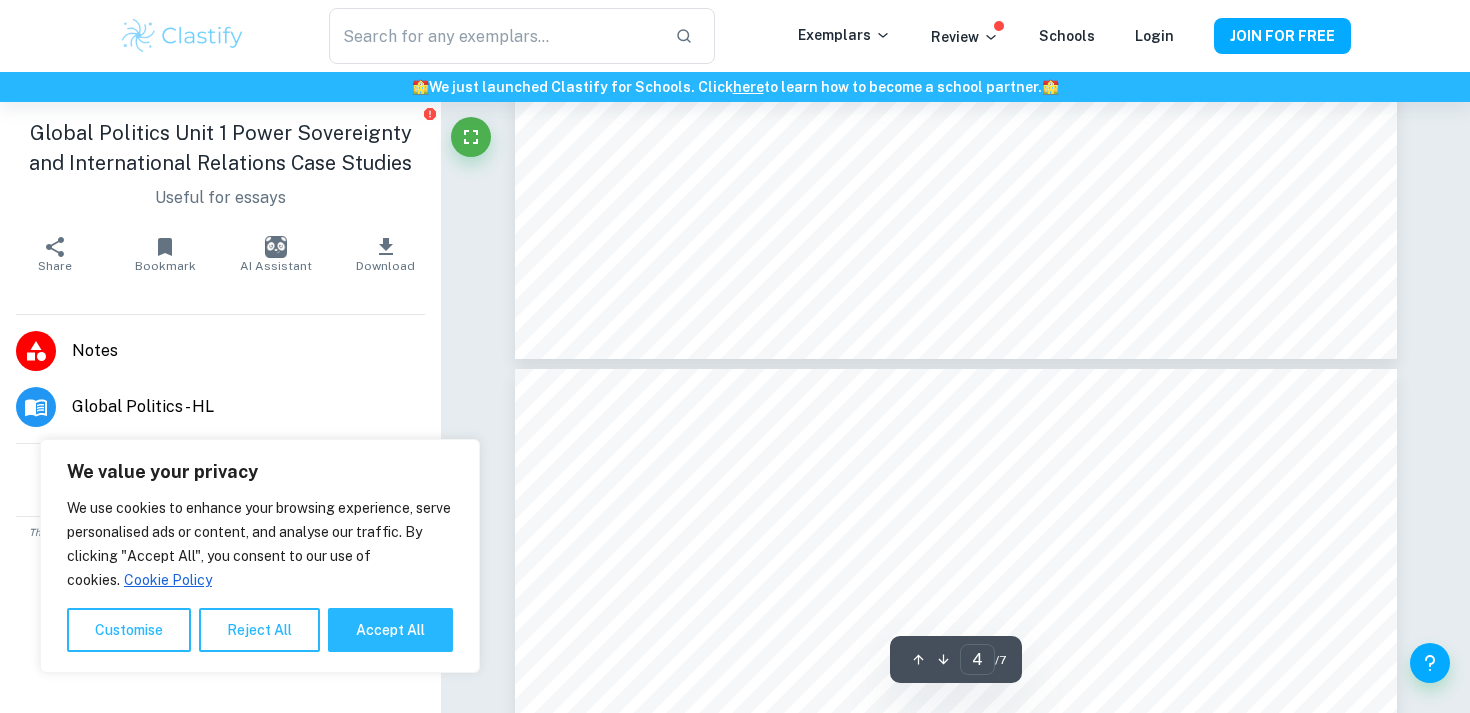 type on "5" 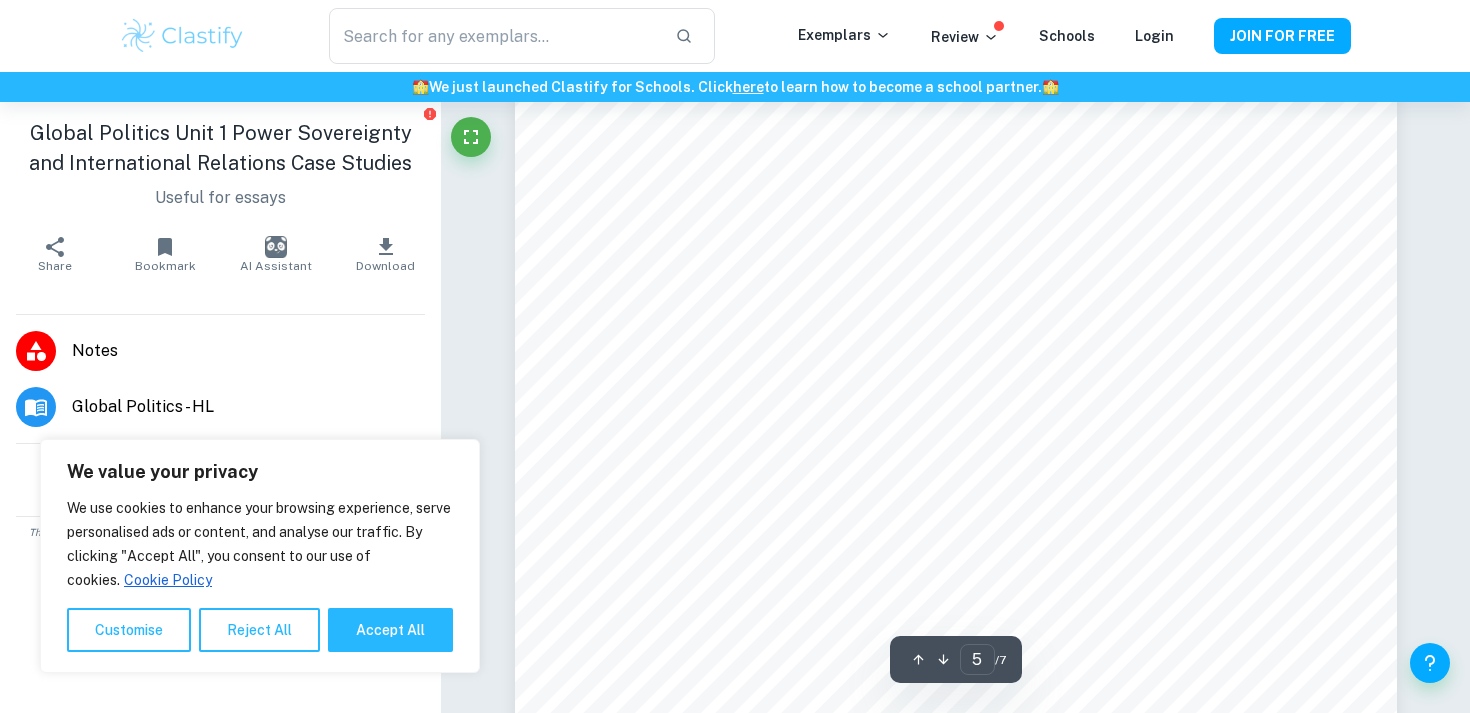 scroll, scrollTop: 5713, scrollLeft: 0, axis: vertical 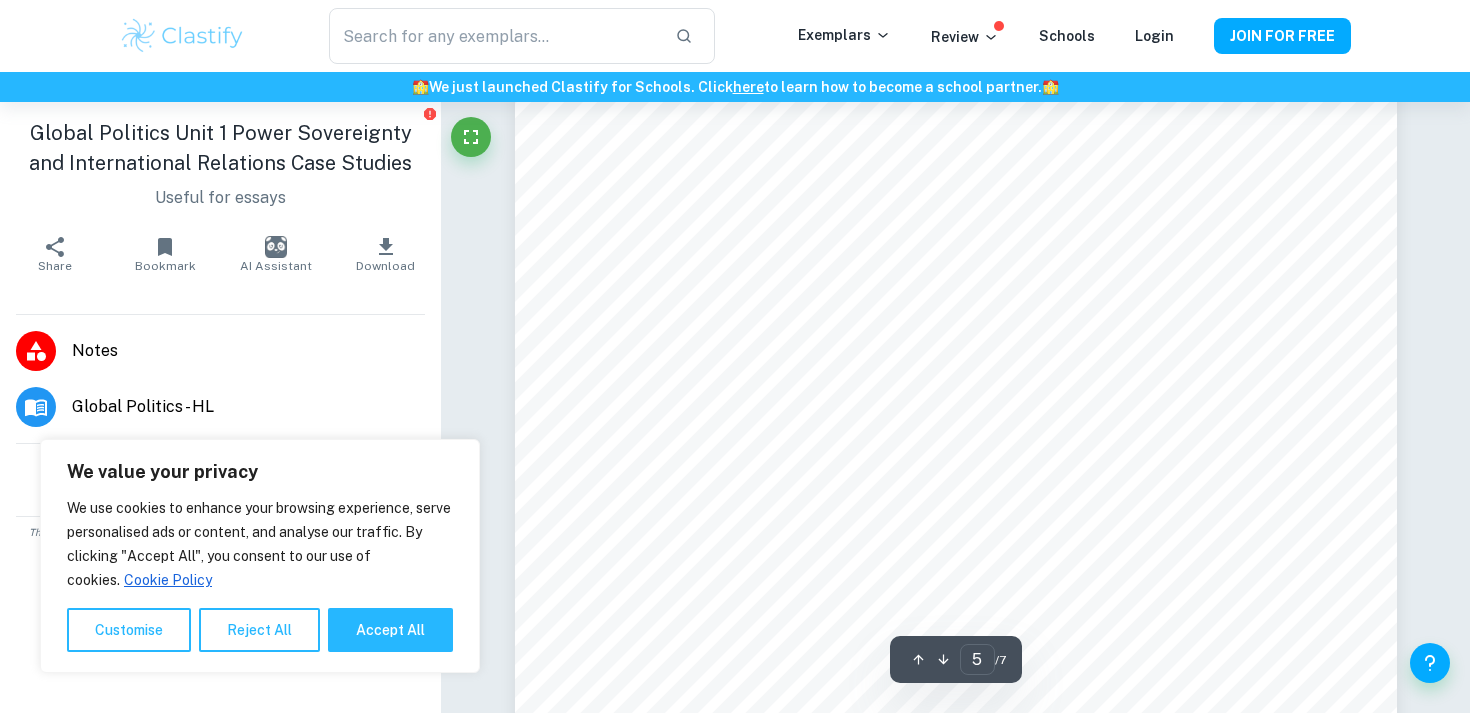 click on "here" 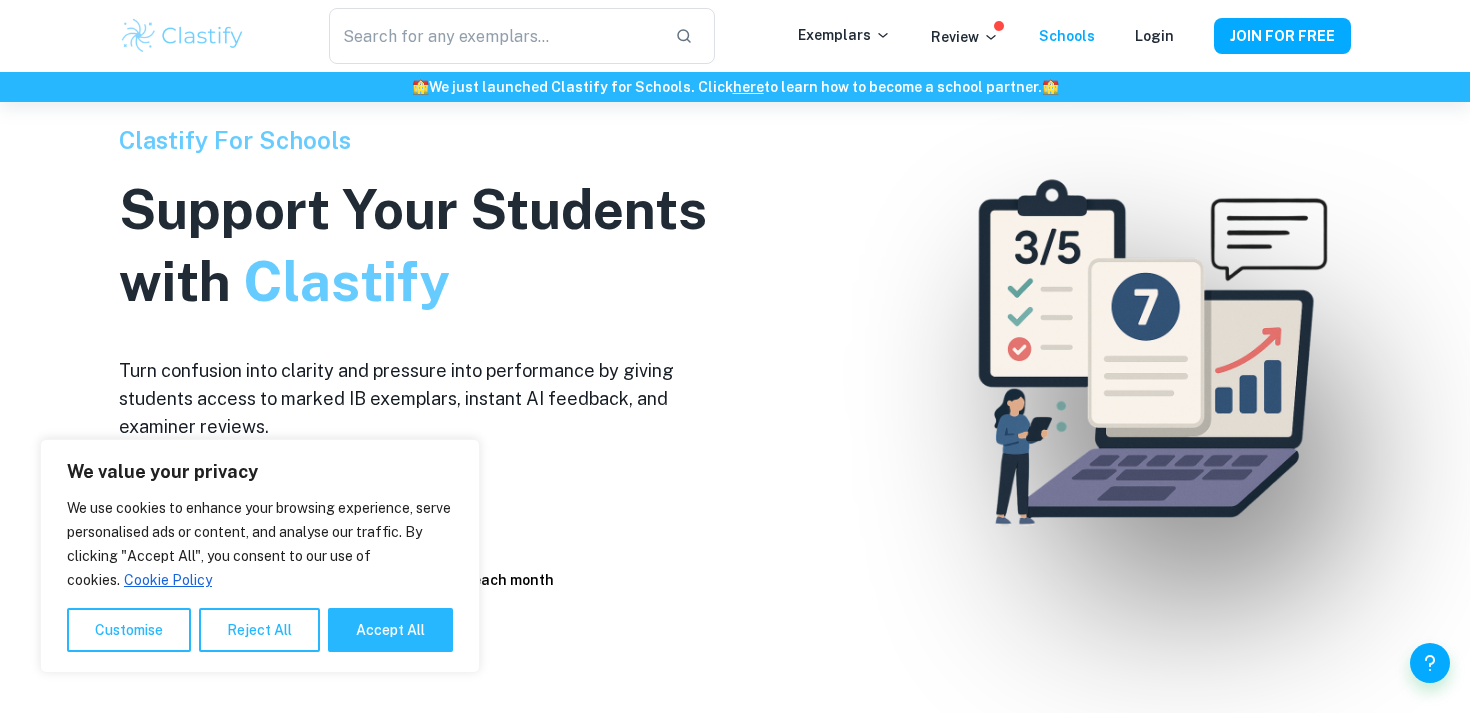 scroll, scrollTop: 70, scrollLeft: 0, axis: vertical 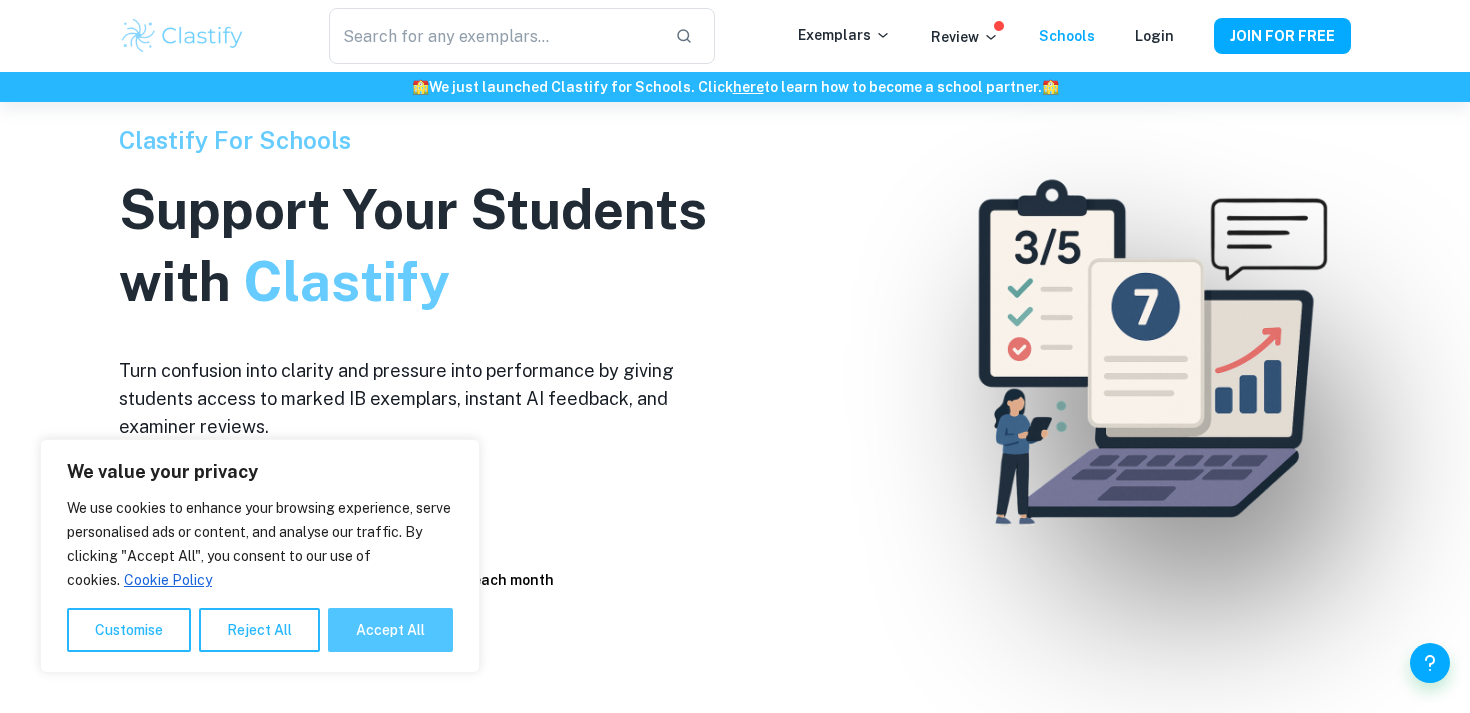 click on "Accept All" at bounding box center (390, 630) 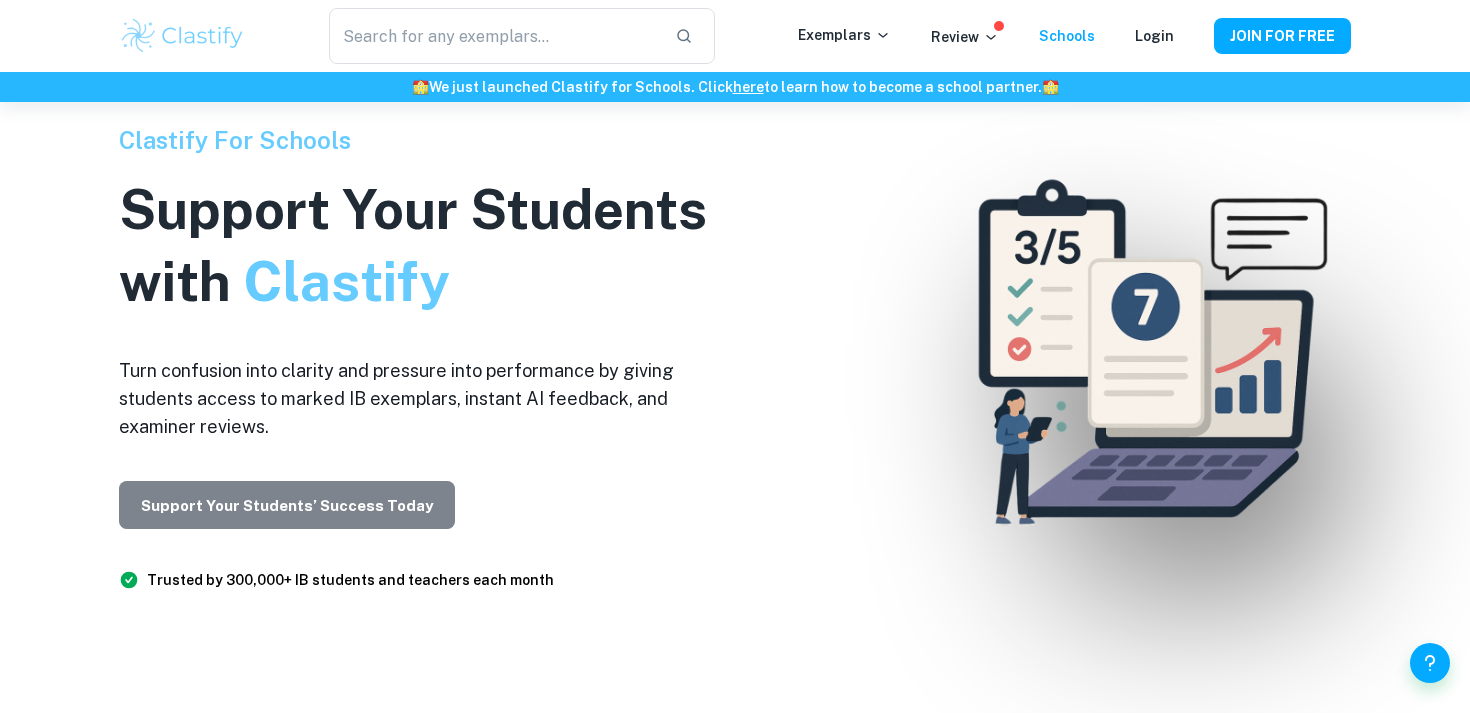 click on "Support Your Students’ Success Today" at bounding box center (287, 505) 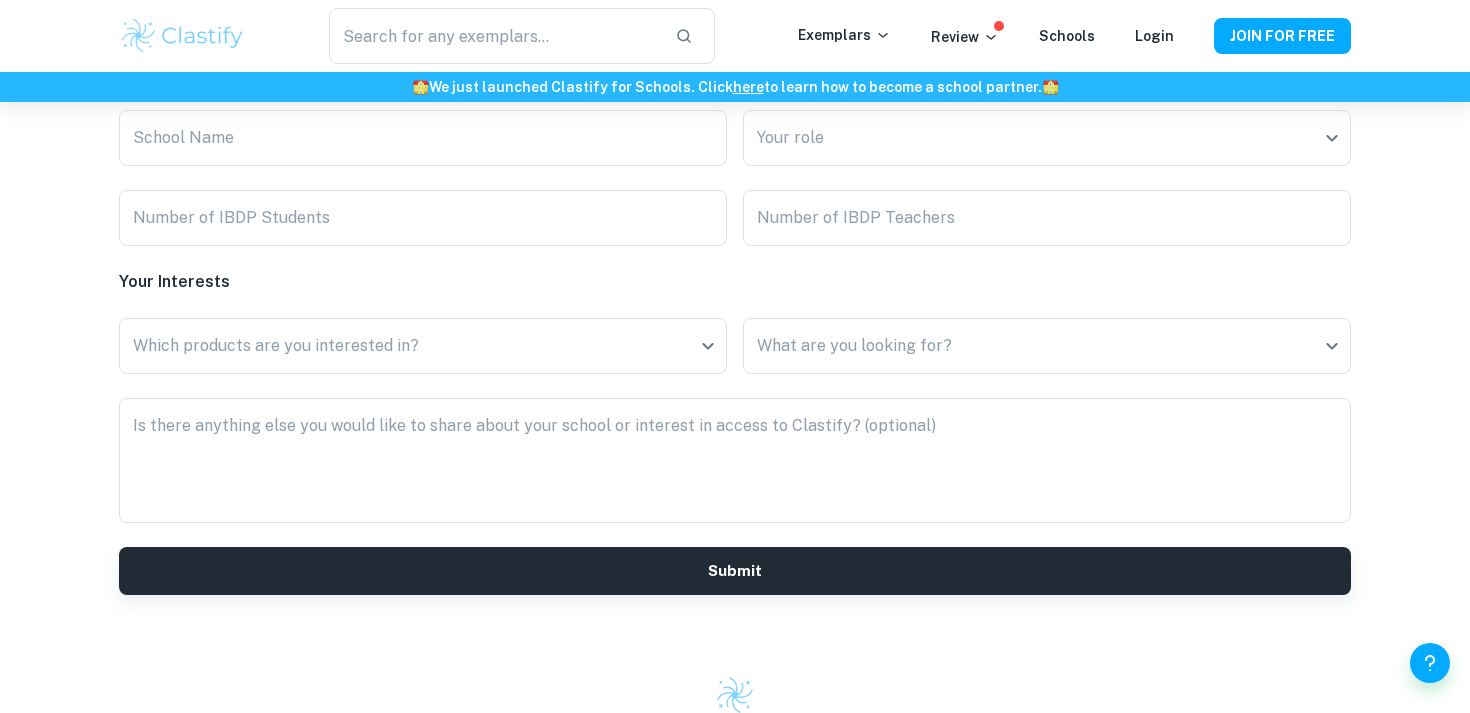 scroll, scrollTop: 4877, scrollLeft: 0, axis: vertical 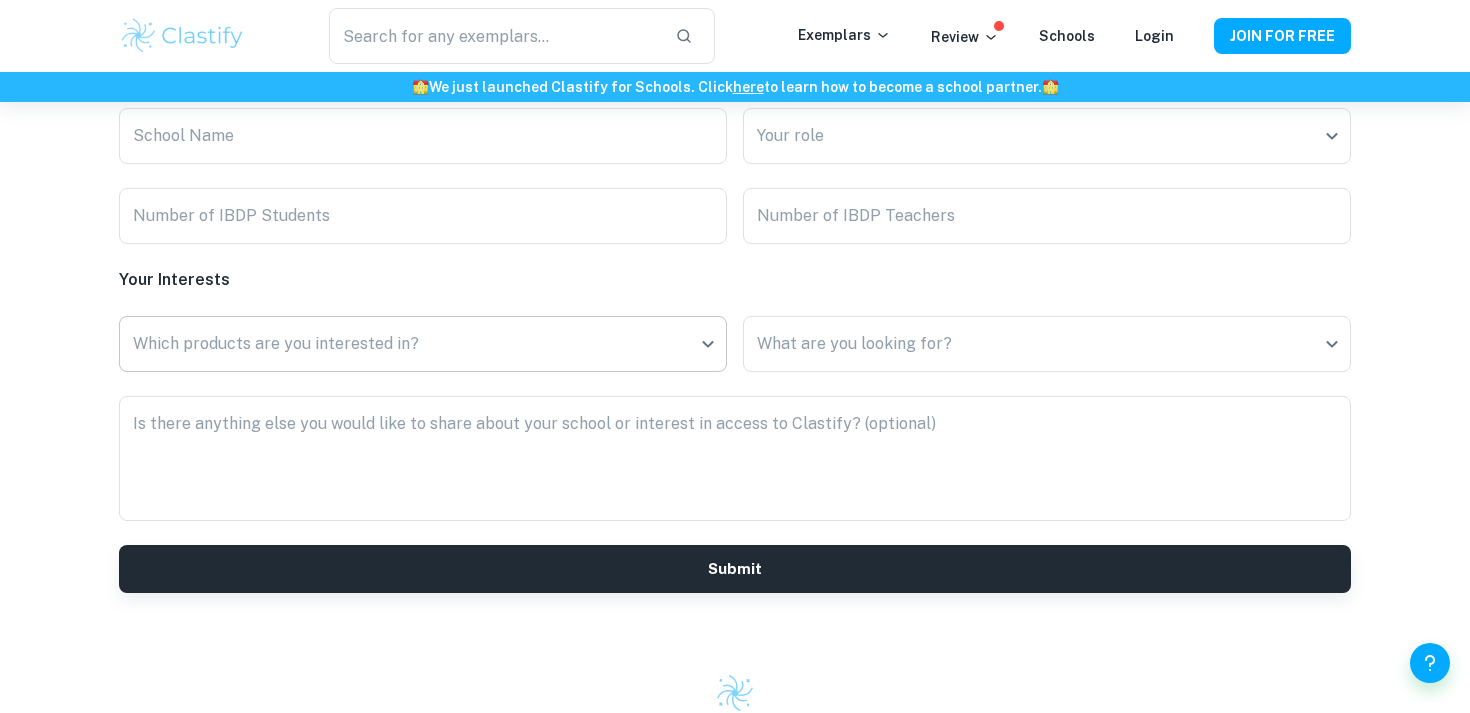 click on "We value your privacy We use cookies to enhance your browsing experience, serve personalised ads or content, and analyse our traffic. By clicking "Accept All", you consent to our use of cookies.   Cookie Policy Customise   Reject All   Accept All   Customise Consent Preferences   We use cookies to help you navigate efficiently and perform certain functions. You will find detailed information about all cookies under each consent category below. The cookies that are categorised as "Necessary" are stored on your browser as they are essential for enabling the basic functionalities of the site. ...  Show more For more information on how Google's third-party cookies operate and handle your data, see:   Google Privacy Policy Necessary Always Active Necessary cookies are required to enable the basic features of this site, such as providing secure log-in or adjusting your consent preferences. These cookies do not store any personally identifiable data. Functional Analytics Performance Advertisement Uncategorised" at bounding box center [735, -4419] 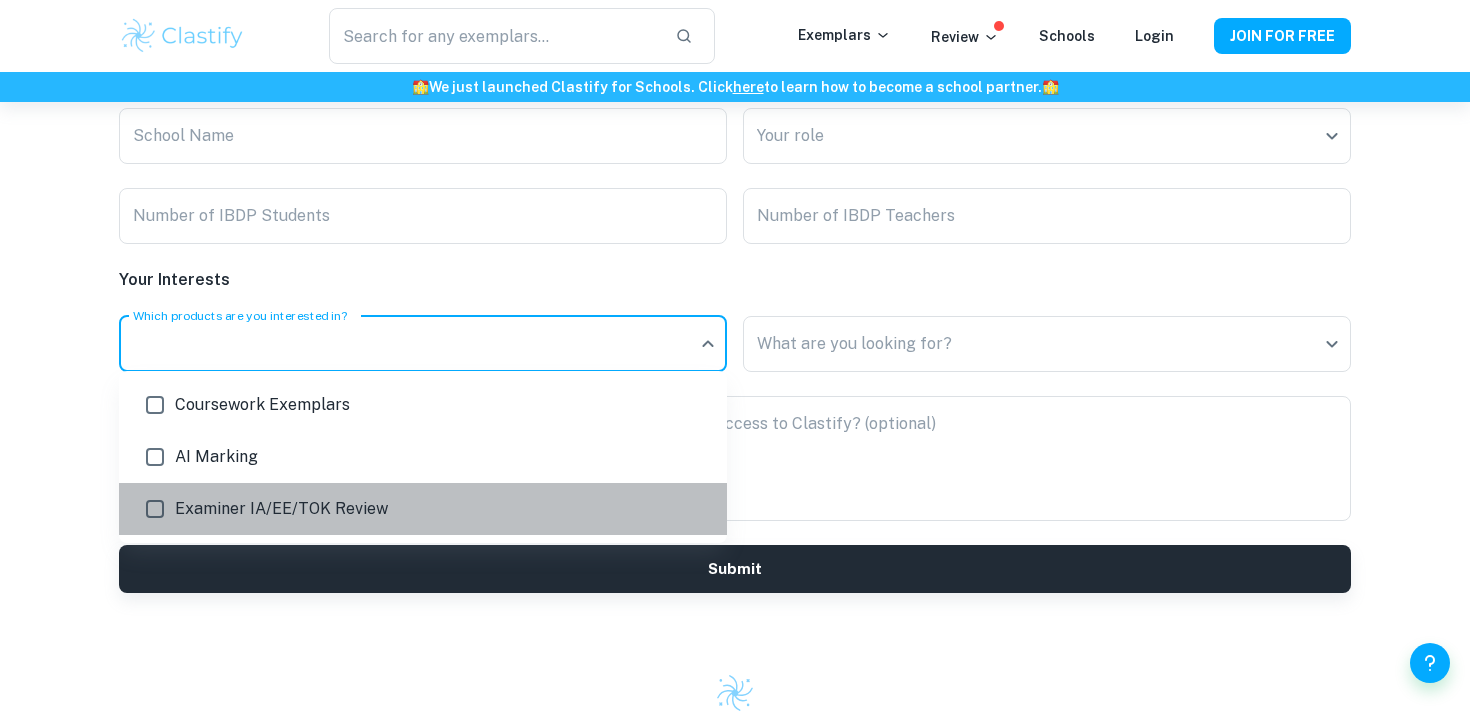 click on "Examiner IA/EE/TOK Review" at bounding box center (443, 509) 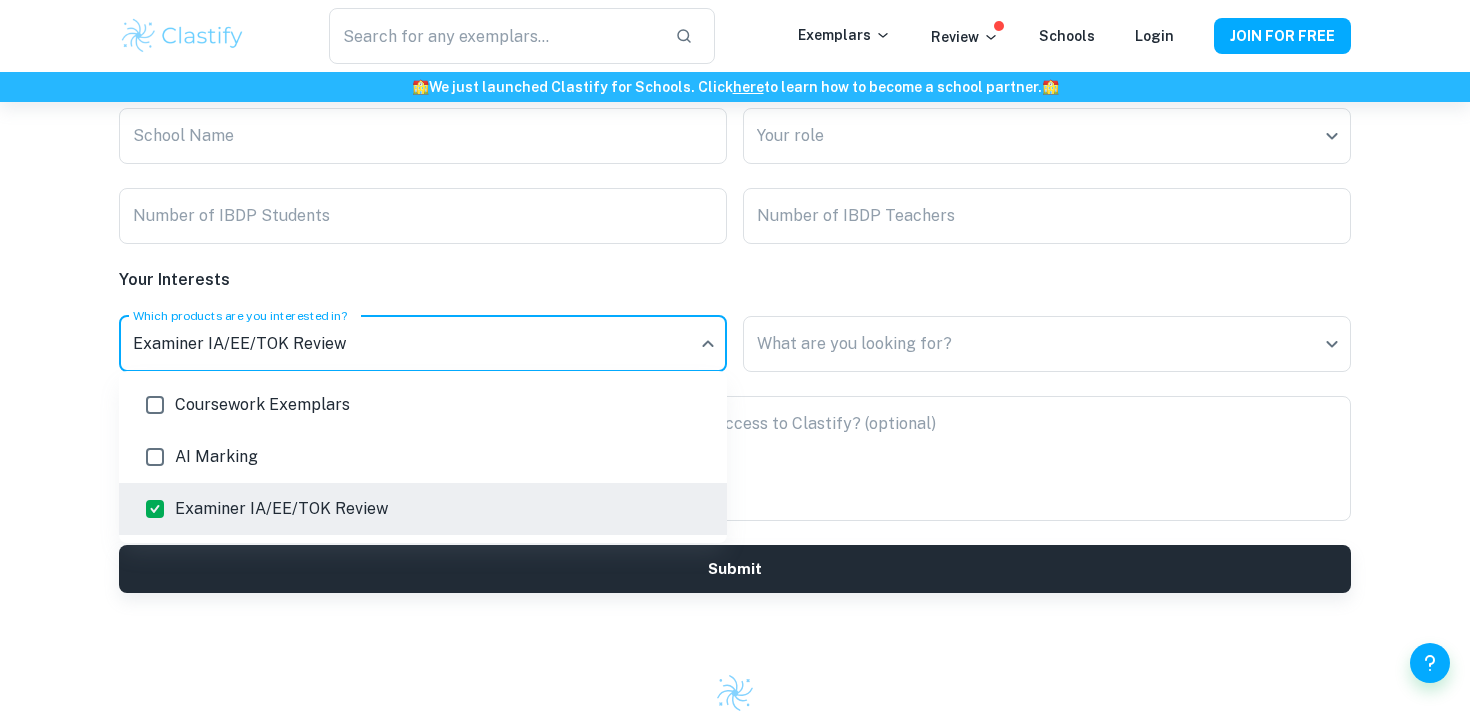 click at bounding box center [735, 356] 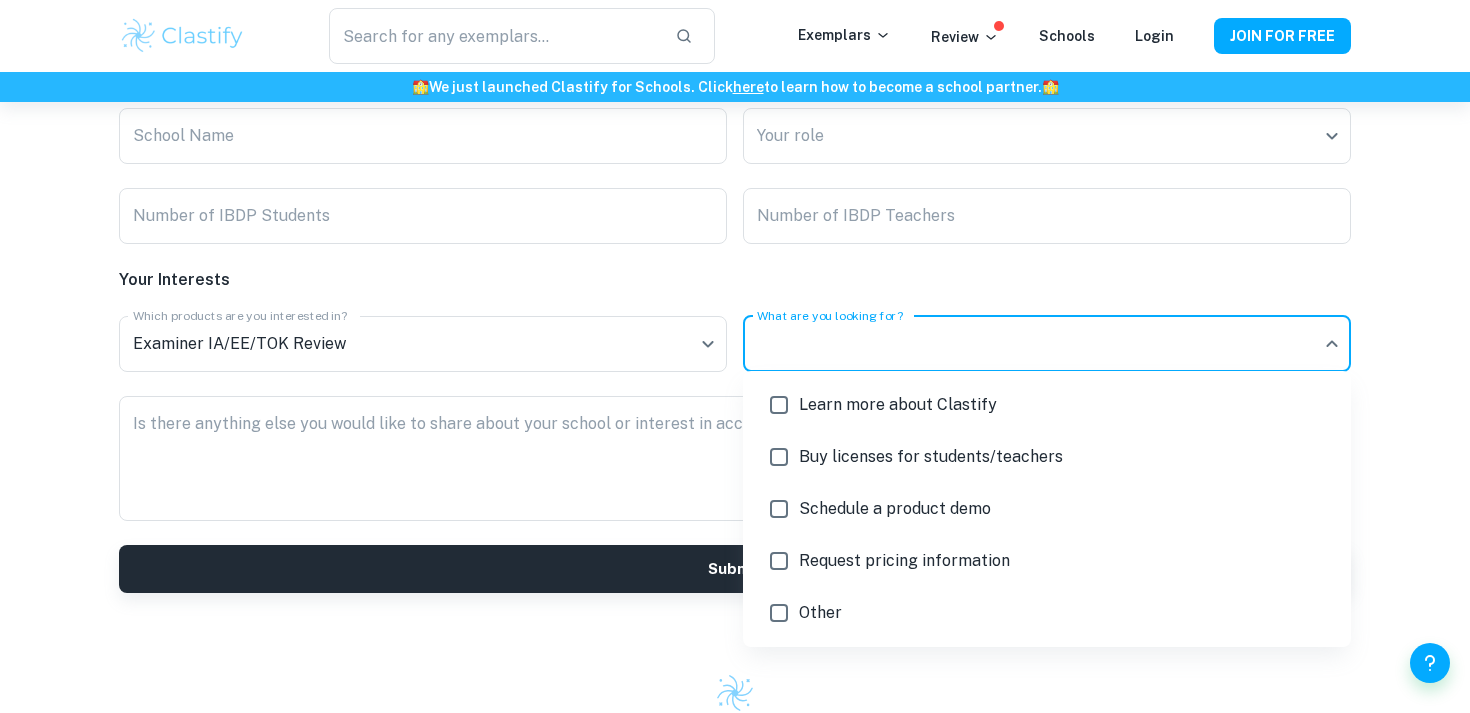 click on "We value your privacy We use cookies to enhance your browsing experience, serve personalised ads or content, and analyse our traffic. By clicking "Accept All", you consent to our use of cookies.   Cookie Policy Customise   Reject All   Accept All   Customise Consent Preferences   We use cookies to help you navigate efficiently and perform certain functions. You will find detailed information about all cookies under each consent category below. The cookies that are categorised as "Necessary" are stored on your browser as they are essential for enabling the basic functionalities of the site. ...  Show more For more information on how Google's third-party cookies operate and handle your data, see:   Google Privacy Policy Necessary Always Active Necessary cookies are required to enable the basic features of this site, such as providing secure log-in or adjusting your consent preferences. These cookies do not store any personally identifiable data. Functional Analytics Performance Advertisement Uncategorised" at bounding box center [735, -4419] 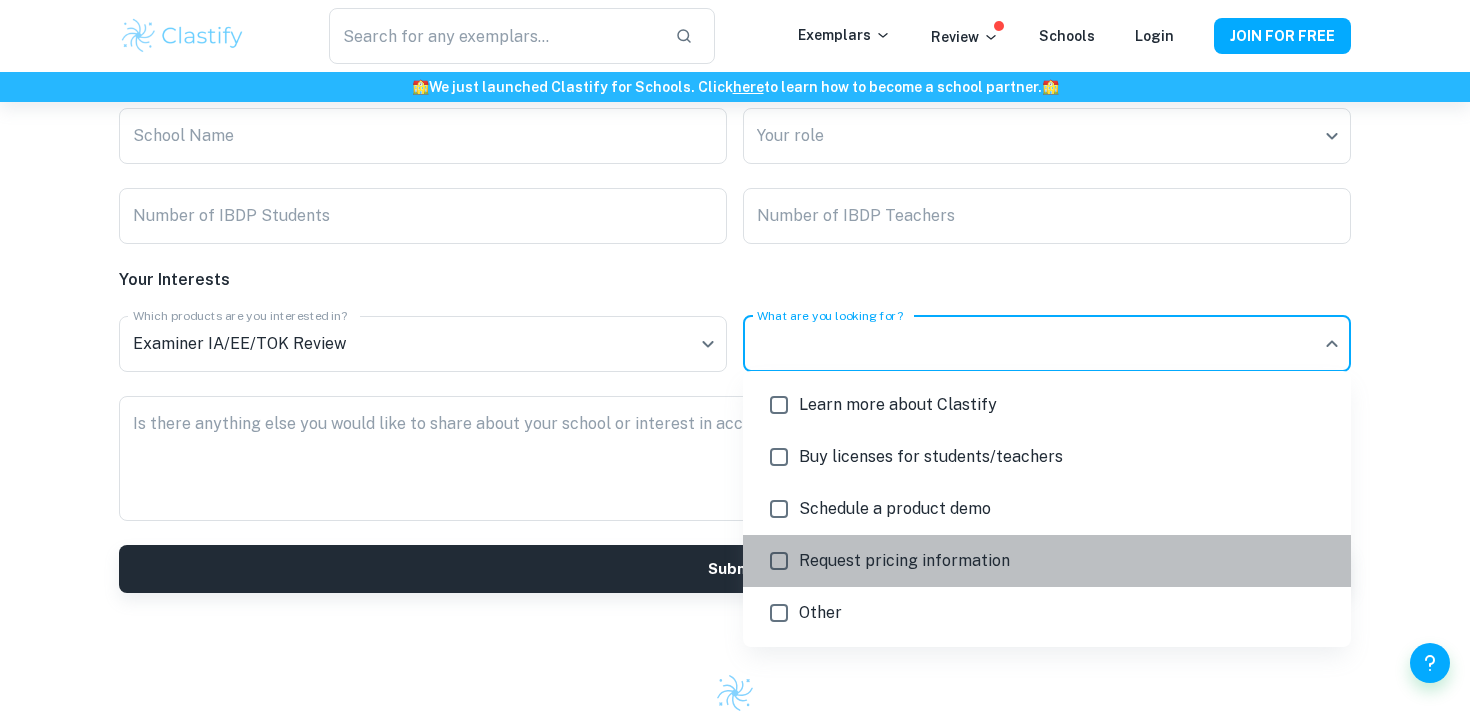 click on "Request pricing information" at bounding box center (1067, 561) 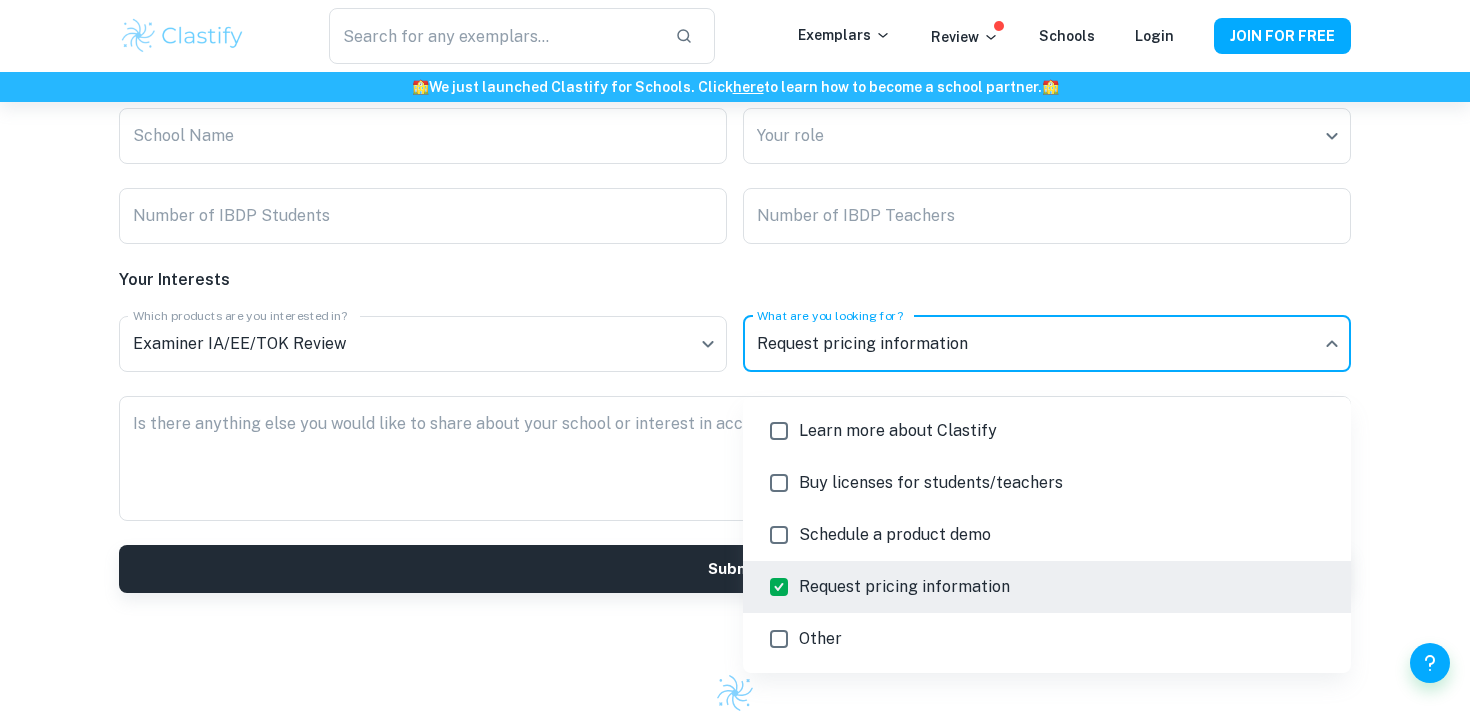 scroll, scrollTop: 4827, scrollLeft: 0, axis: vertical 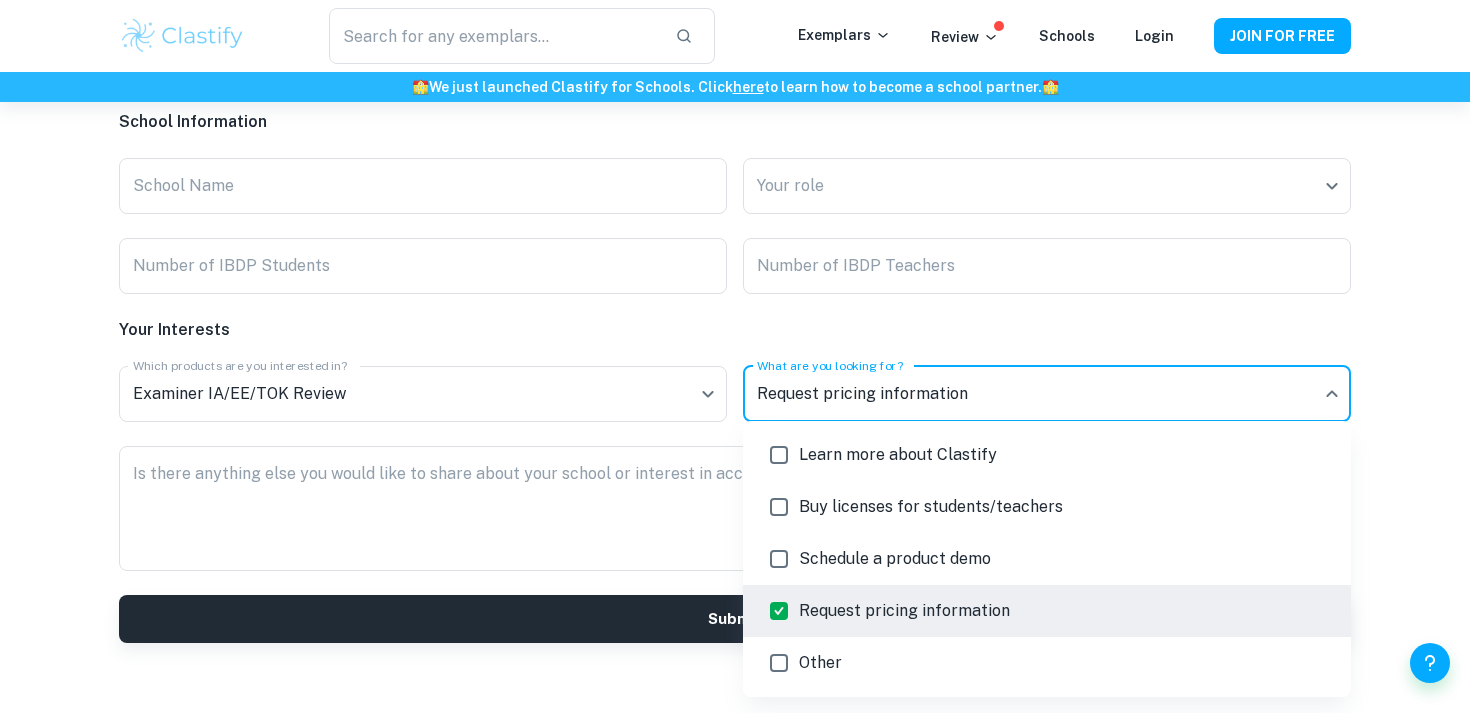 click at bounding box center [735, 356] 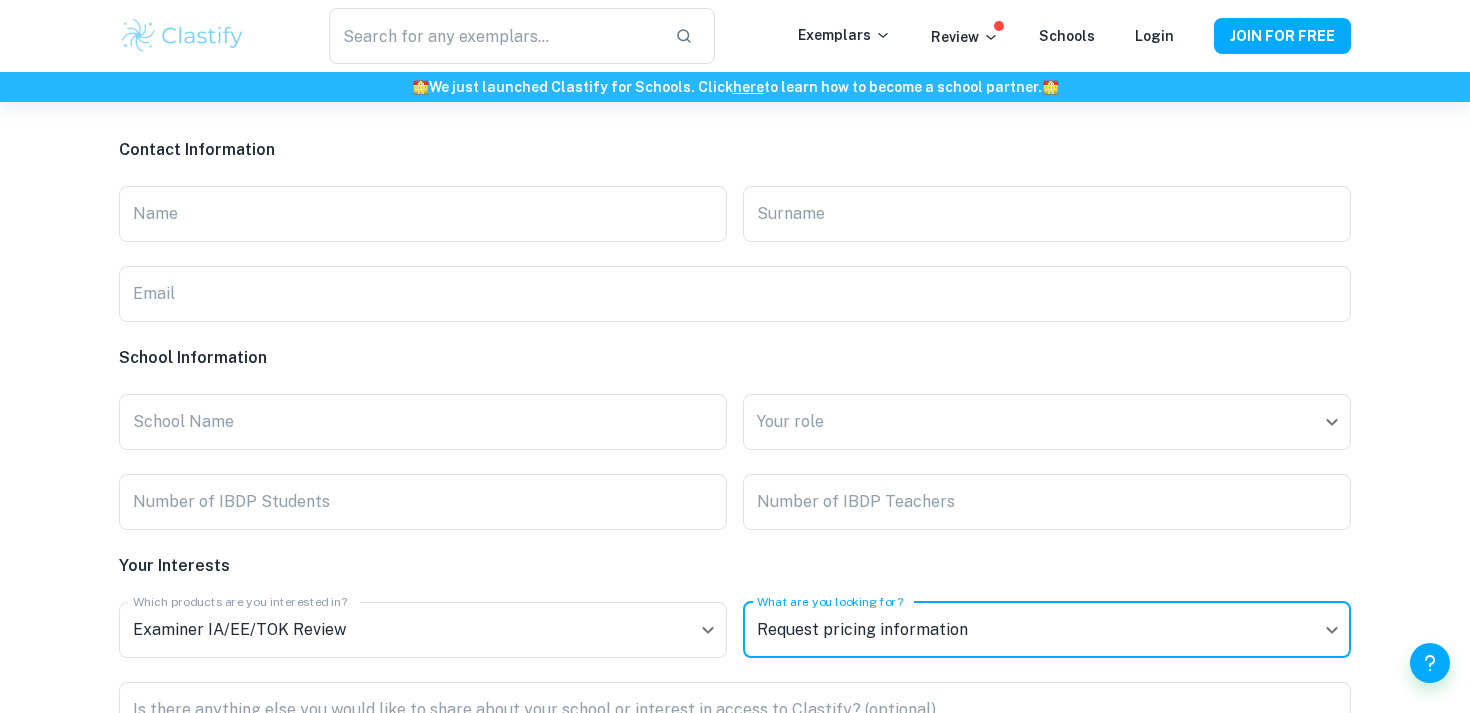 scroll, scrollTop: 4586, scrollLeft: 0, axis: vertical 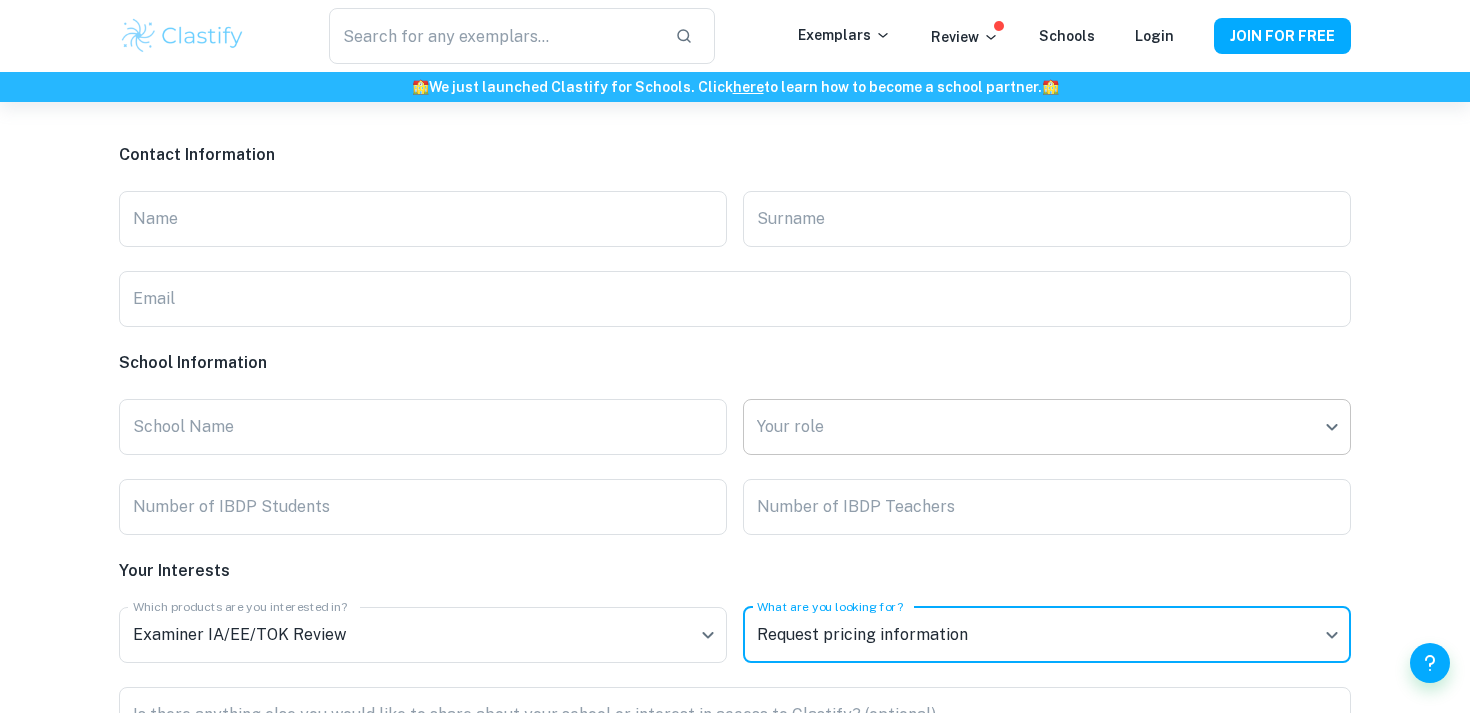 click on "We value your privacy We use cookies to enhance your browsing experience, serve personalised ads or content, and analyse our traffic. By clicking "Accept All", you consent to our use of cookies.   Cookie Policy Customise   Reject All   Accept All   Customise Consent Preferences   We use cookies to help you navigate efficiently and perform certain functions. You will find detailed information about all cookies under each consent category below. The cookies that are categorised as "Necessary" are stored on your browser as they are essential for enabling the basic functionalities of the site. ...  Show more For more information on how Google's third-party cookies operate and handle your data, see:   Google Privacy Policy Necessary Always Active Necessary cookies are required to enable the basic features of this site, such as providing secure log-in or adjusting your consent preferences. These cookies do not store any personally identifiable data. Functional Analytics Performance Advertisement Uncategorised" at bounding box center (735, -4128) 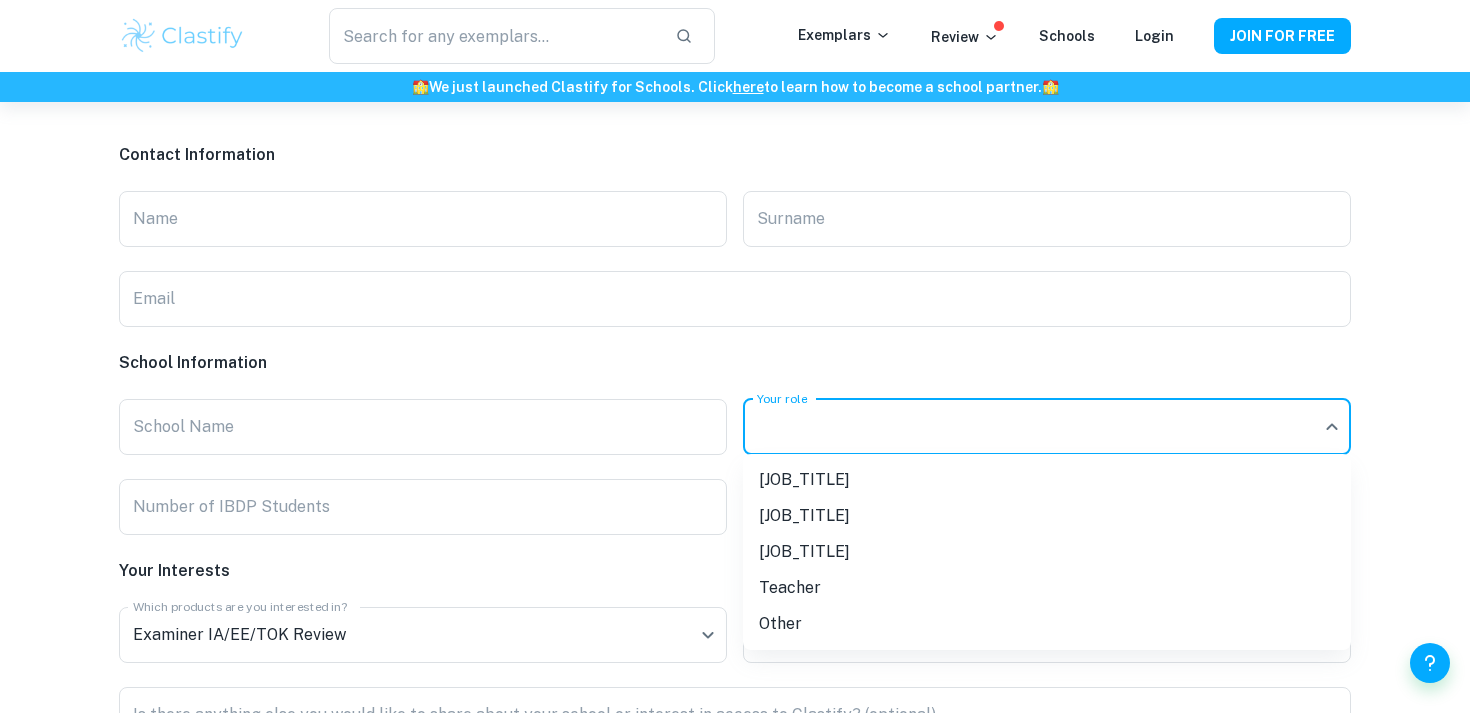 click on "Teacher" at bounding box center (1047, 588) 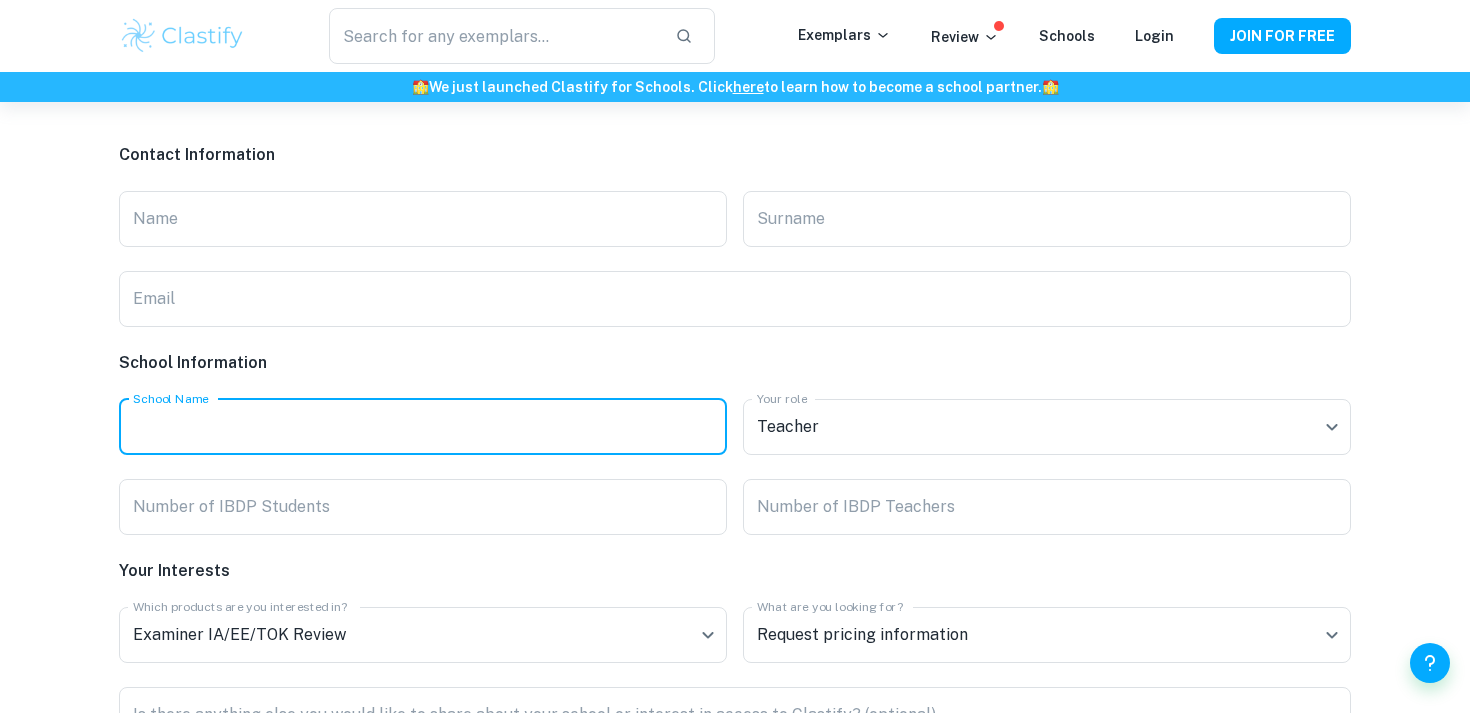 click on "School Name" at bounding box center [423, 427] 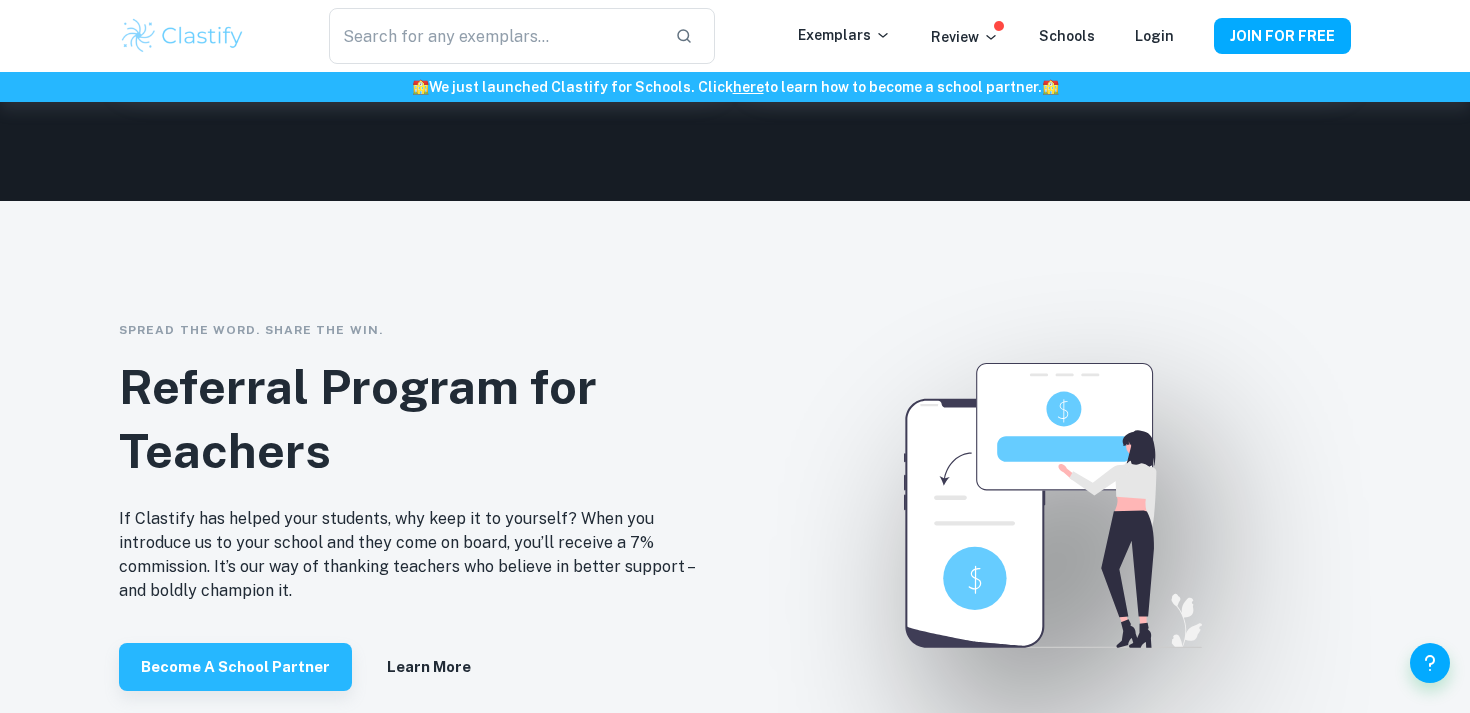 scroll, scrollTop: 3587, scrollLeft: 0, axis: vertical 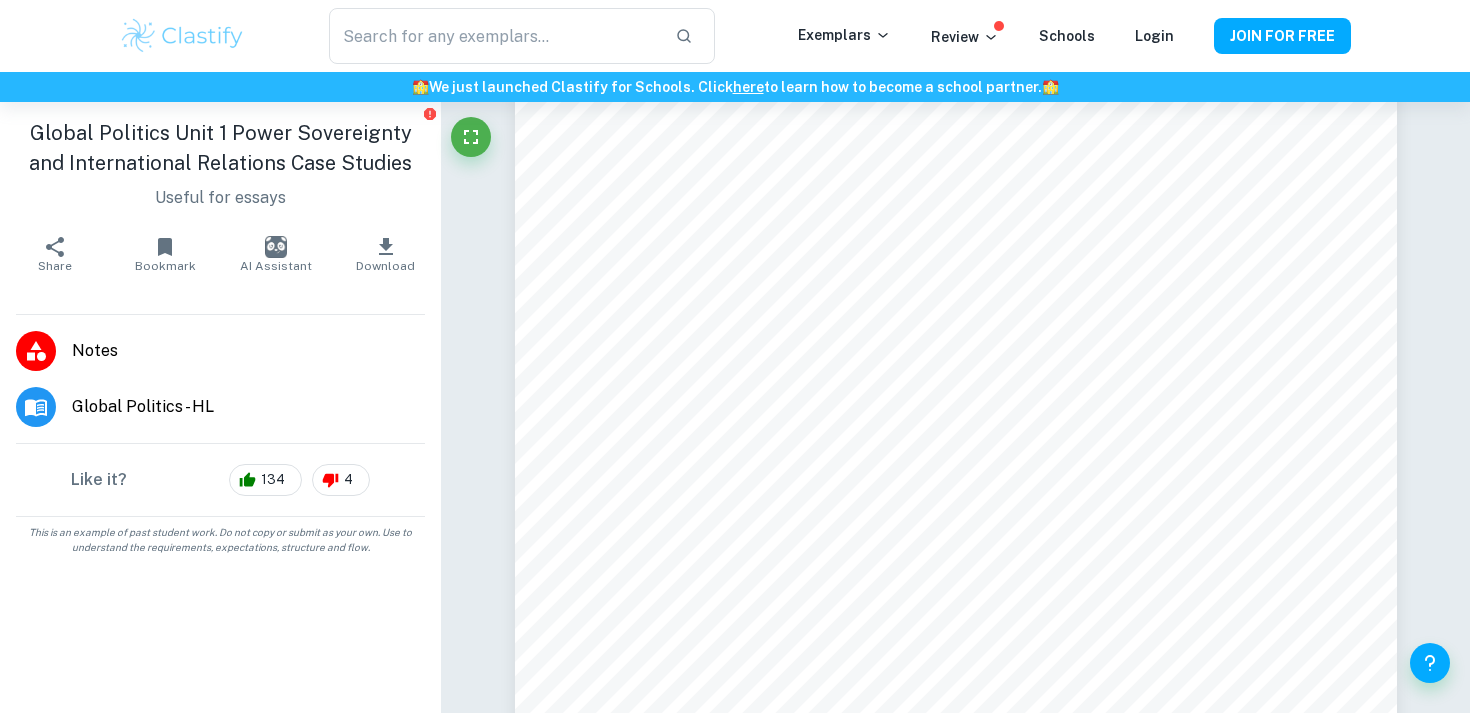click on "Global Politics - HL" at bounding box center [248, 407] 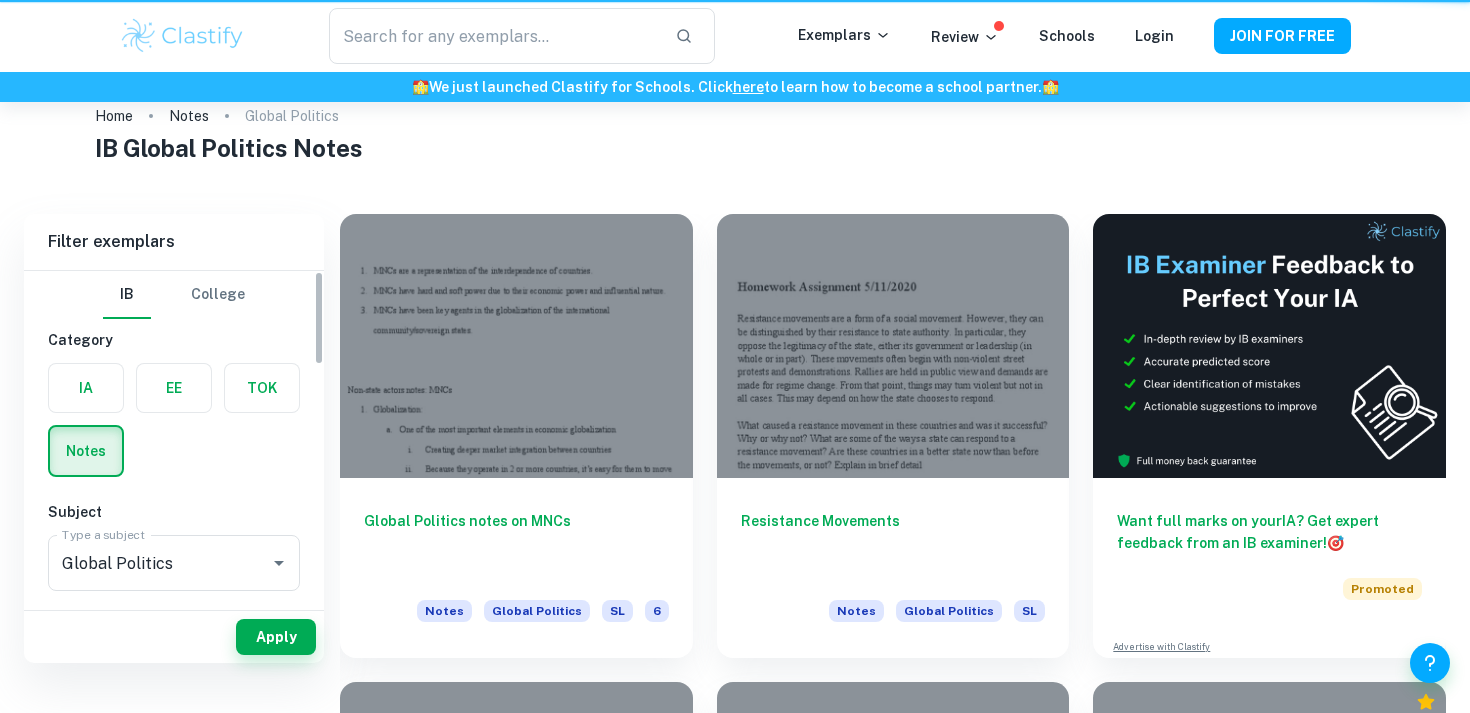 scroll, scrollTop: 0, scrollLeft: 0, axis: both 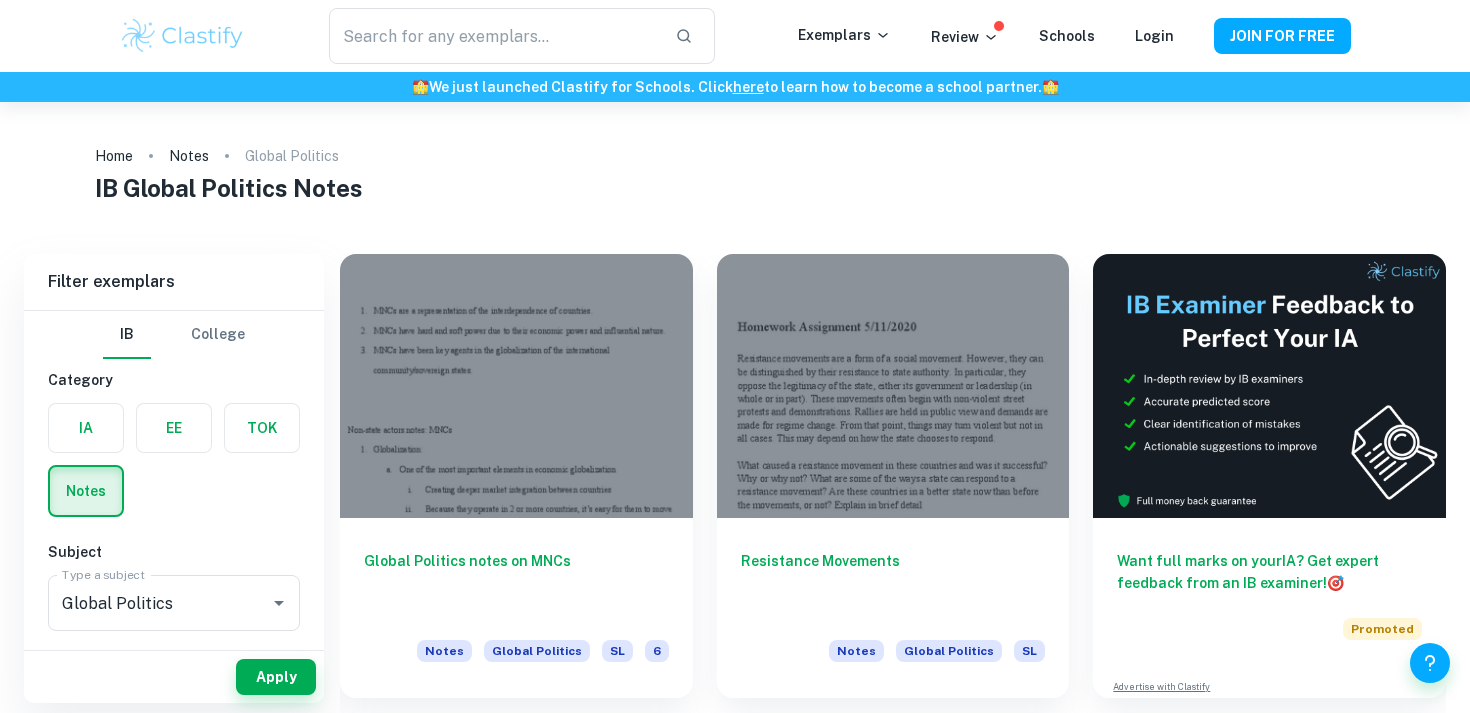 click at bounding box center [86, 428] 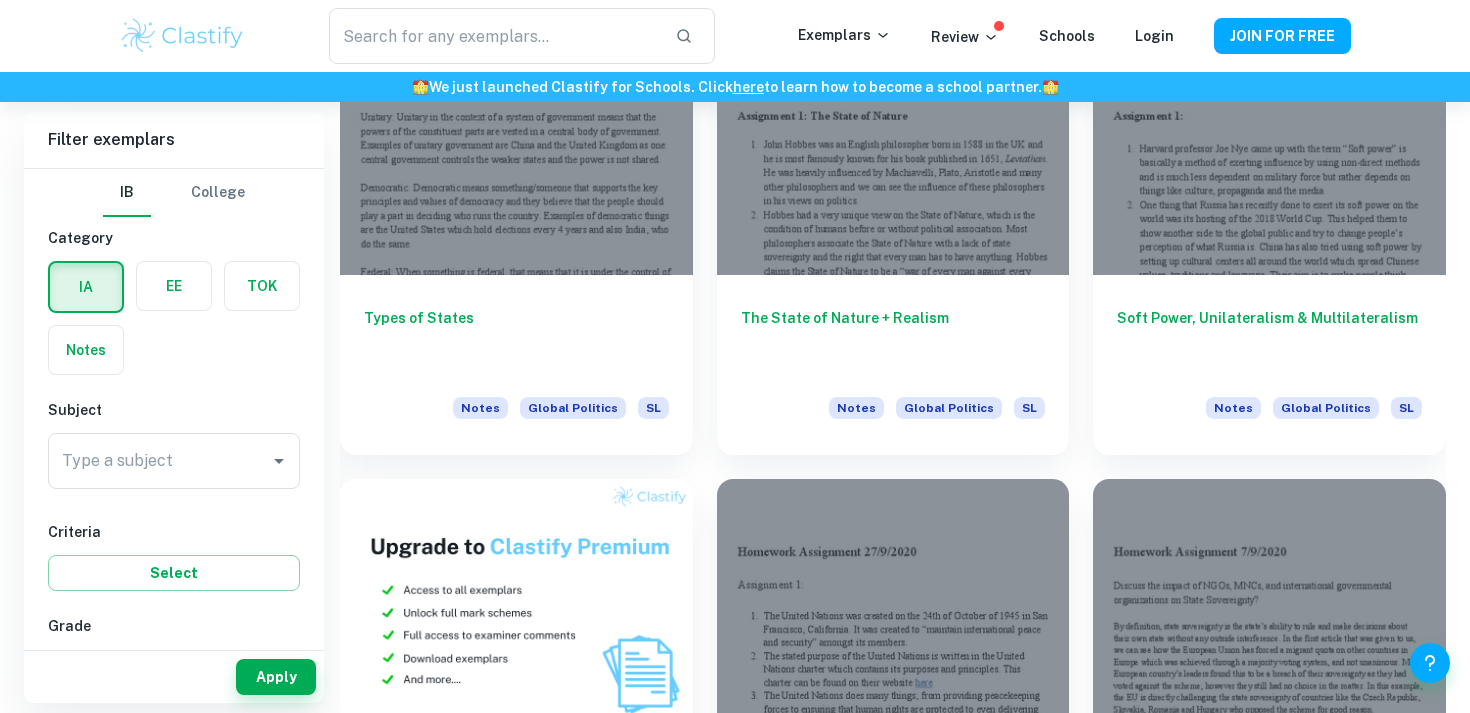 scroll, scrollTop: 714, scrollLeft: 0, axis: vertical 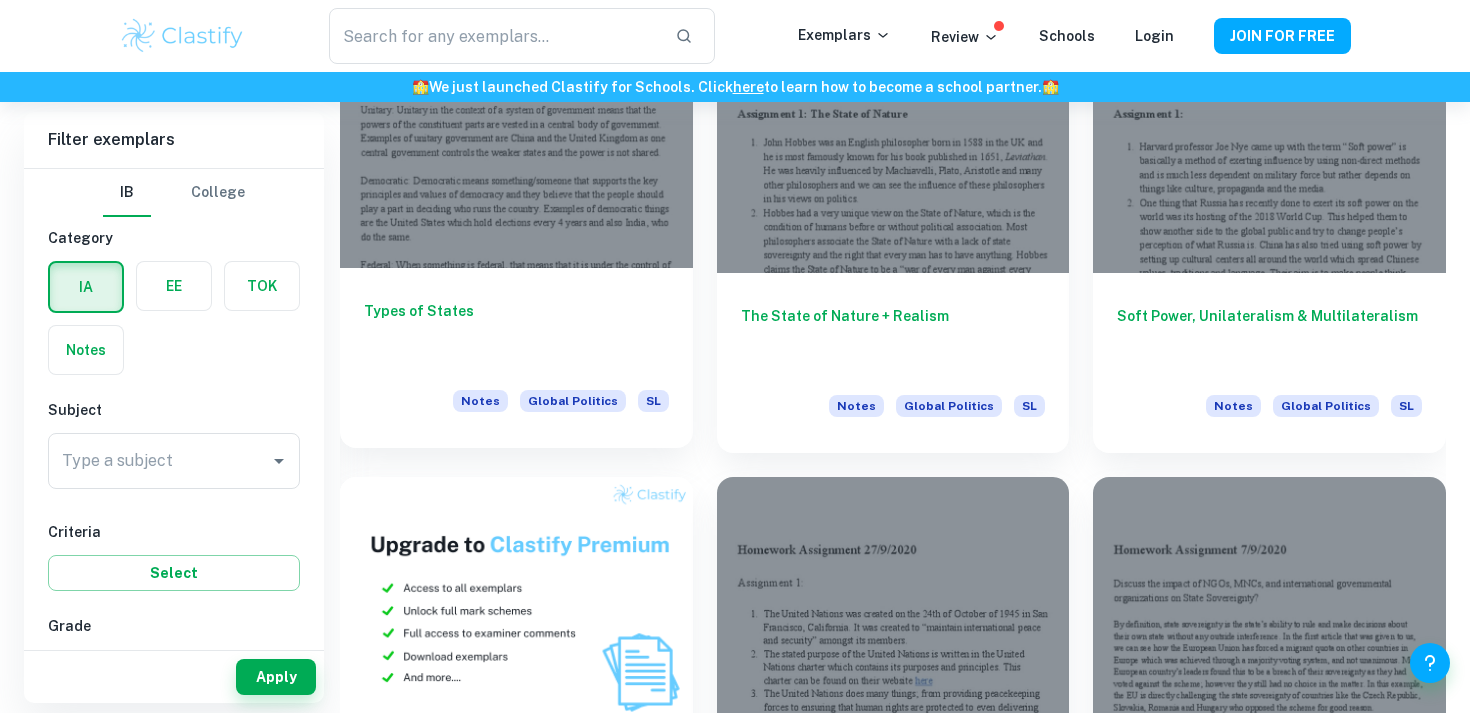 click on "Notes" at bounding box center [480, 401] 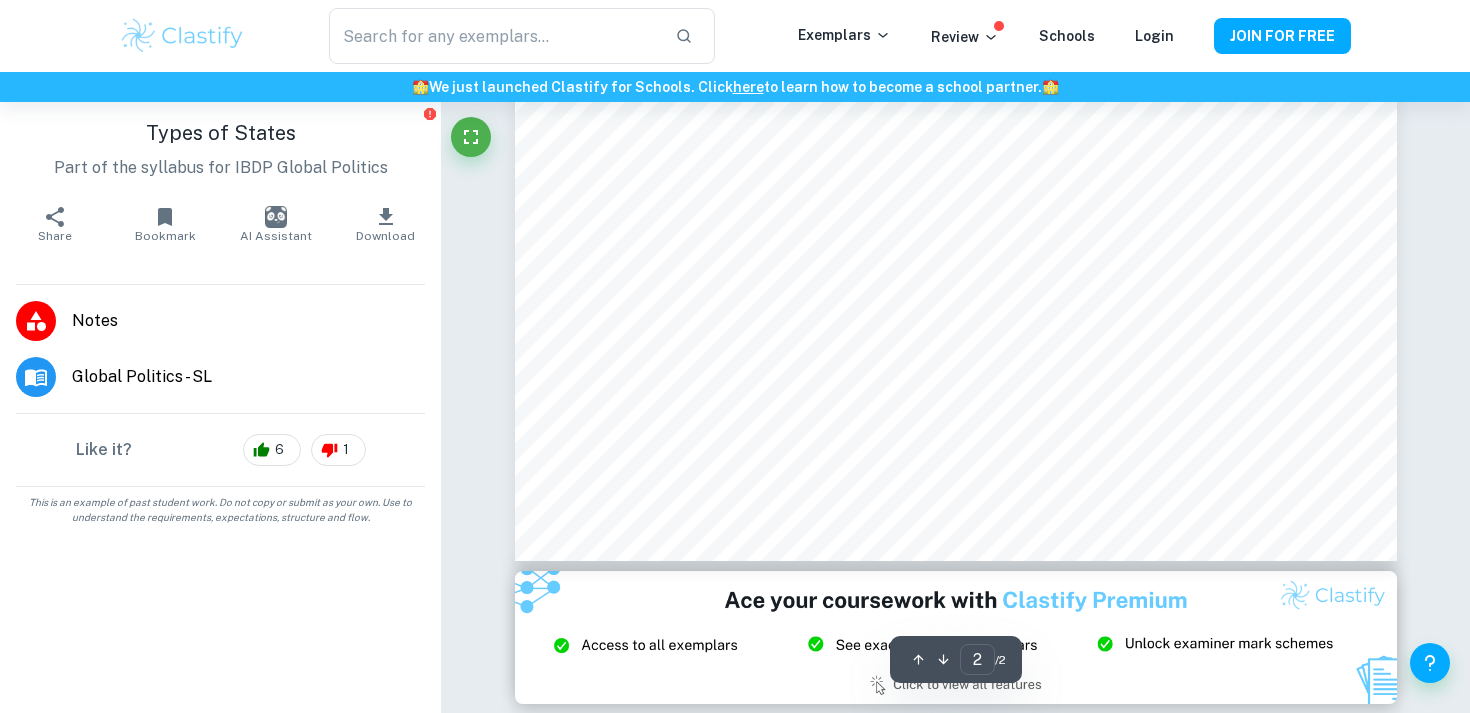 scroll, scrollTop: 1995, scrollLeft: 0, axis: vertical 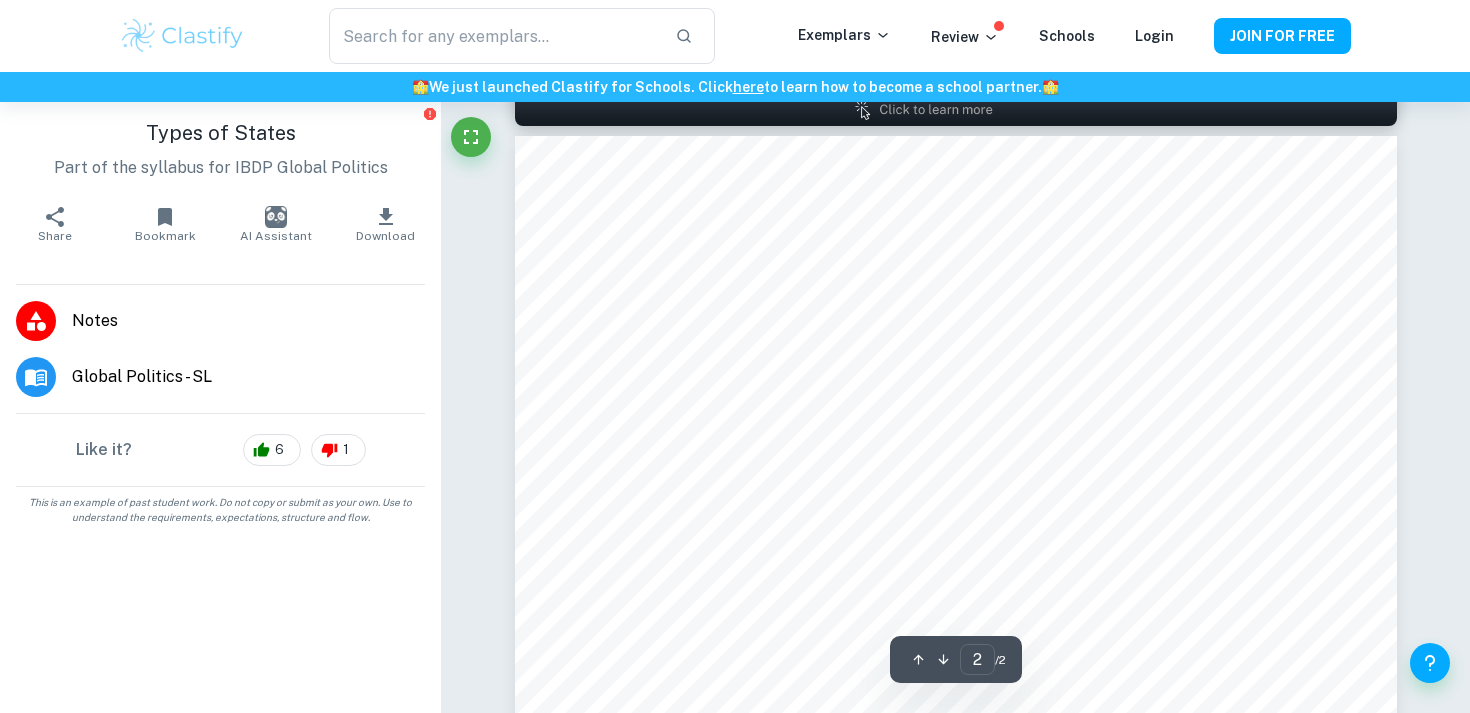 type on "1" 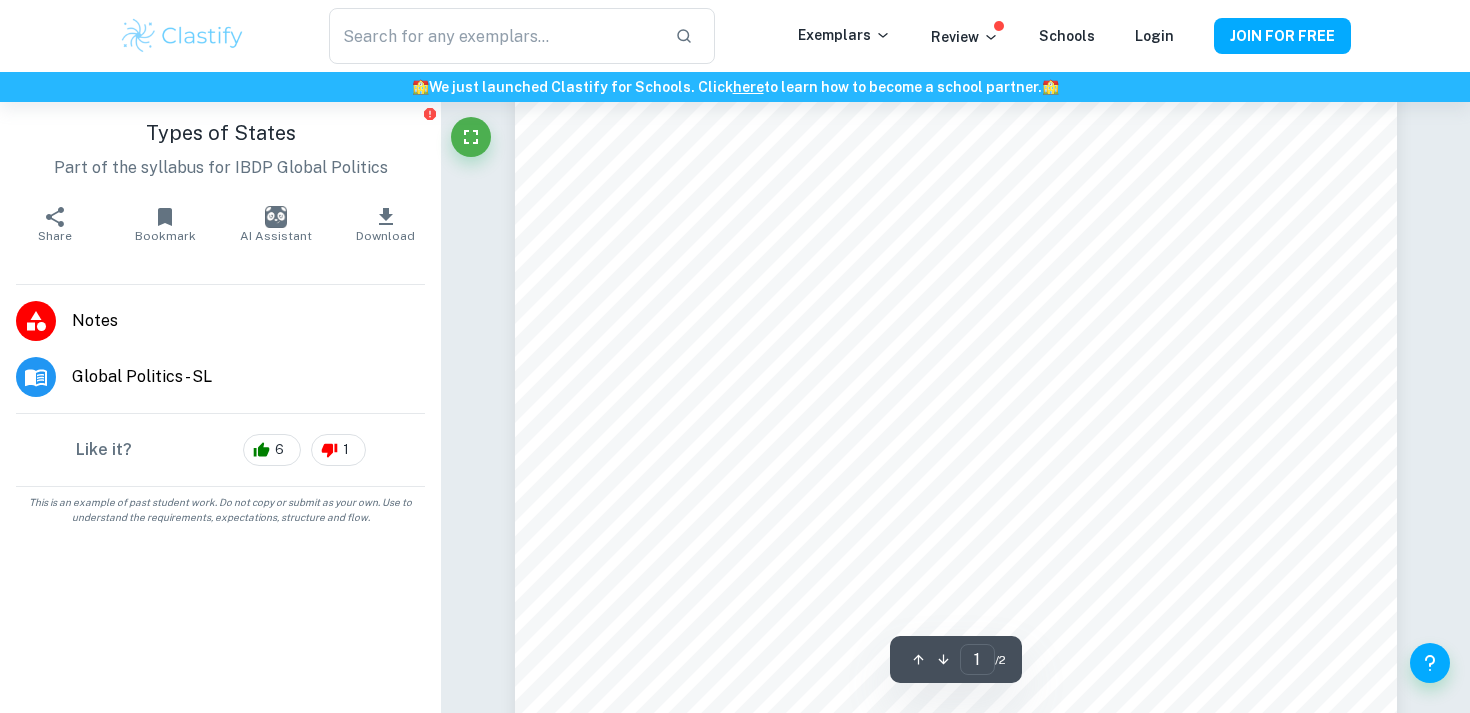 scroll, scrollTop: 0, scrollLeft: 0, axis: both 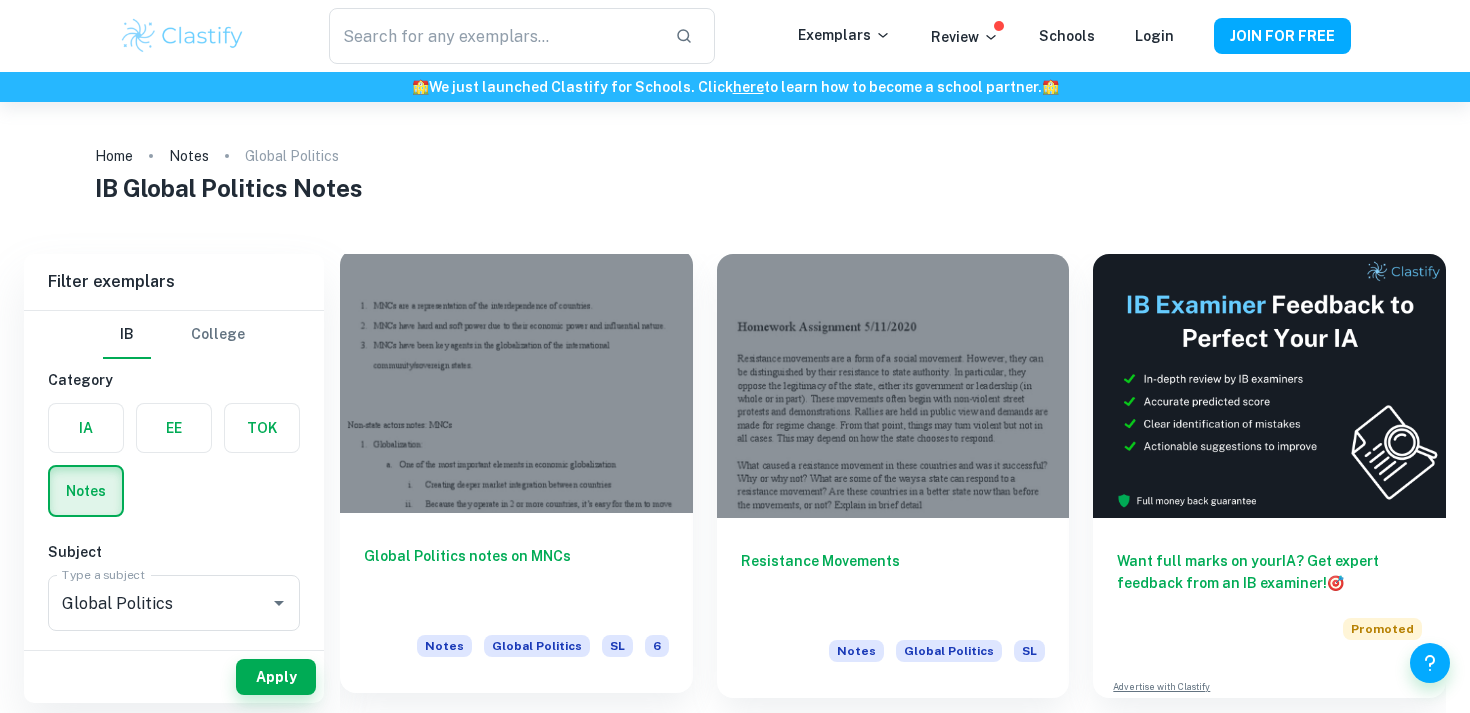 click on "Global Politics notes on MNCs" at bounding box center (516, 578) 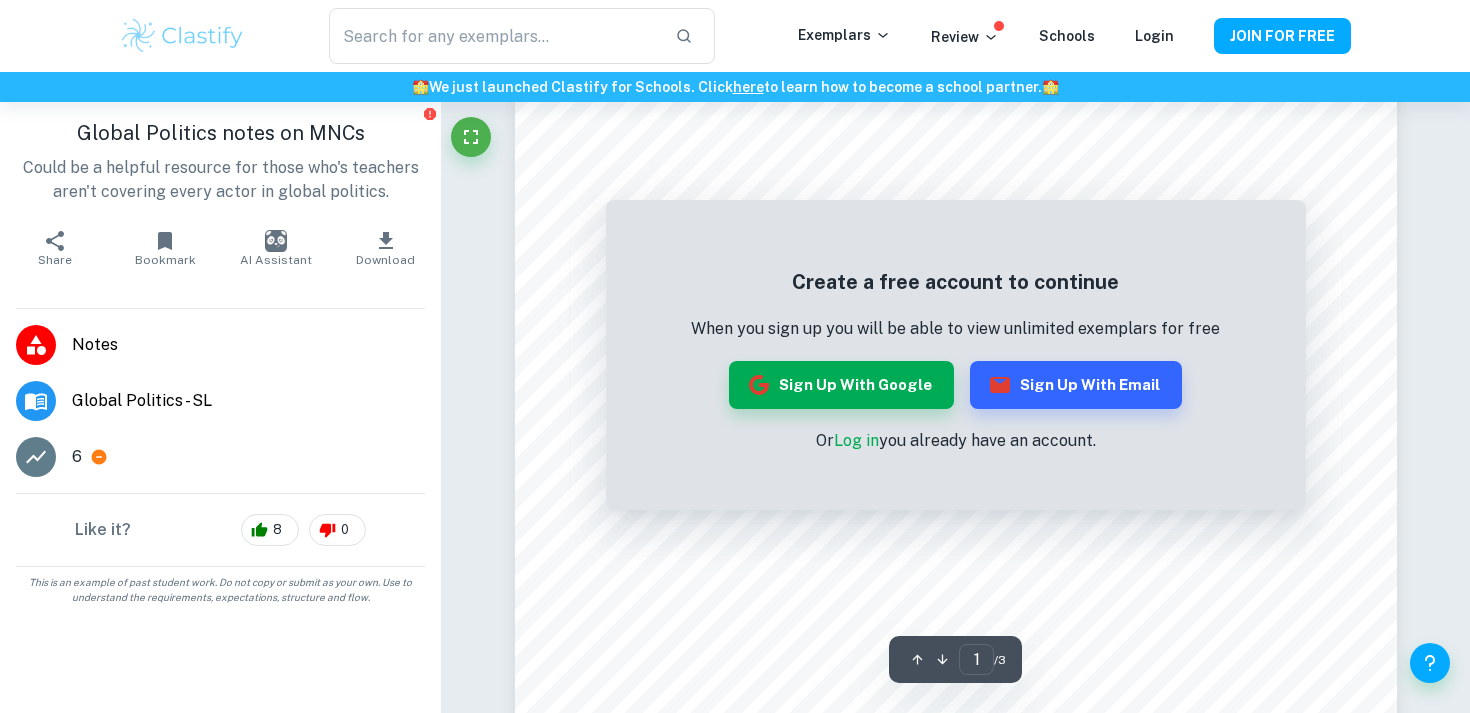 scroll, scrollTop: 0, scrollLeft: 0, axis: both 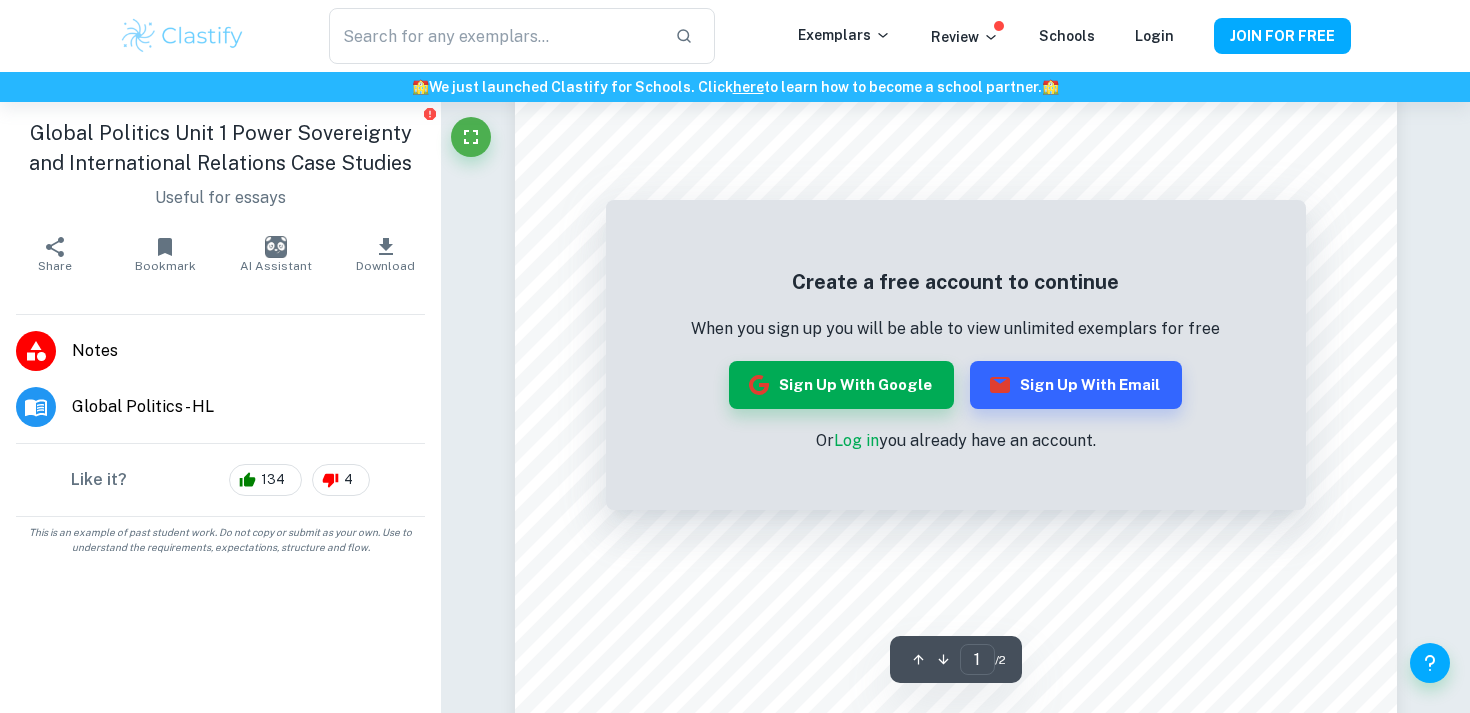 click on "Create a free account to continue When you sign up you will be able to view unlimited exemplars for free Sign up with Google Sign up with Email Or  Log in  you already have an account." at bounding box center (956, 360) 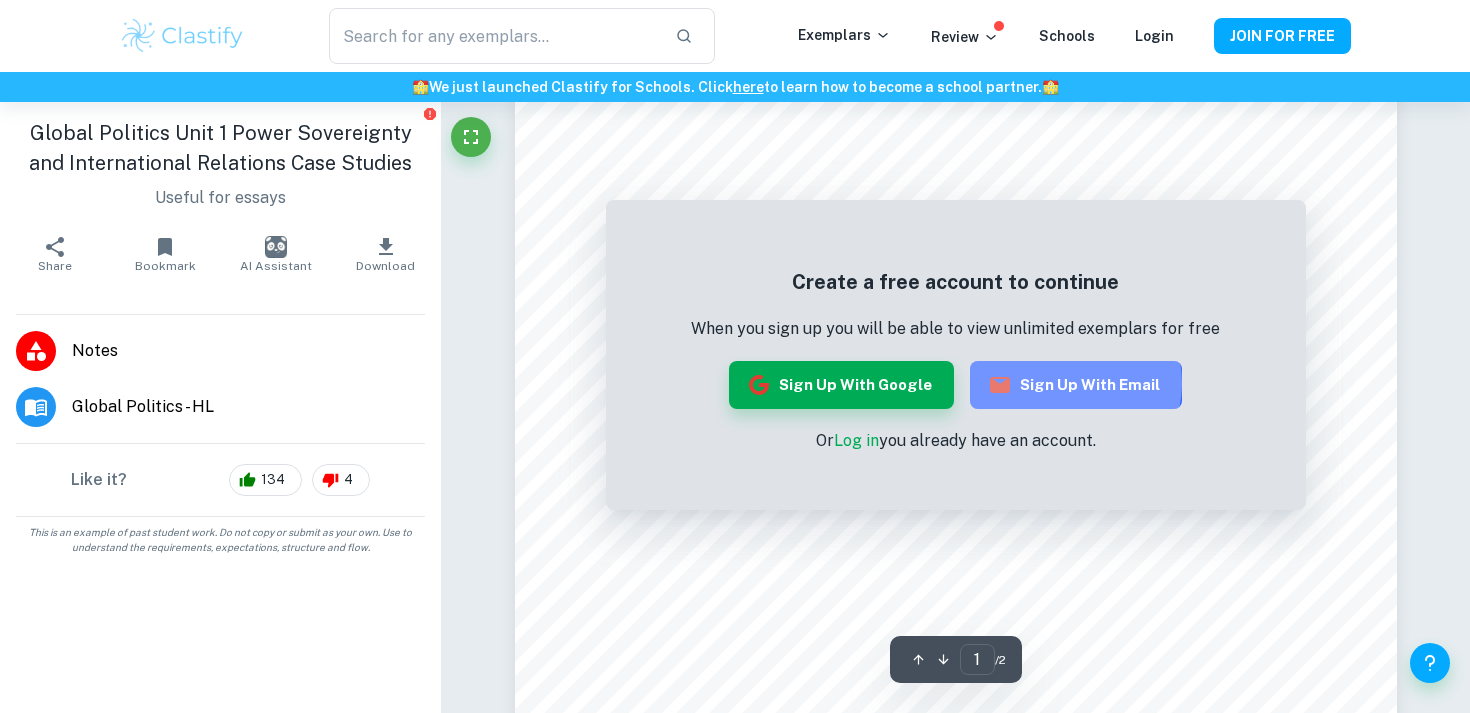 click on "Sign up with Email" at bounding box center [1076, 385] 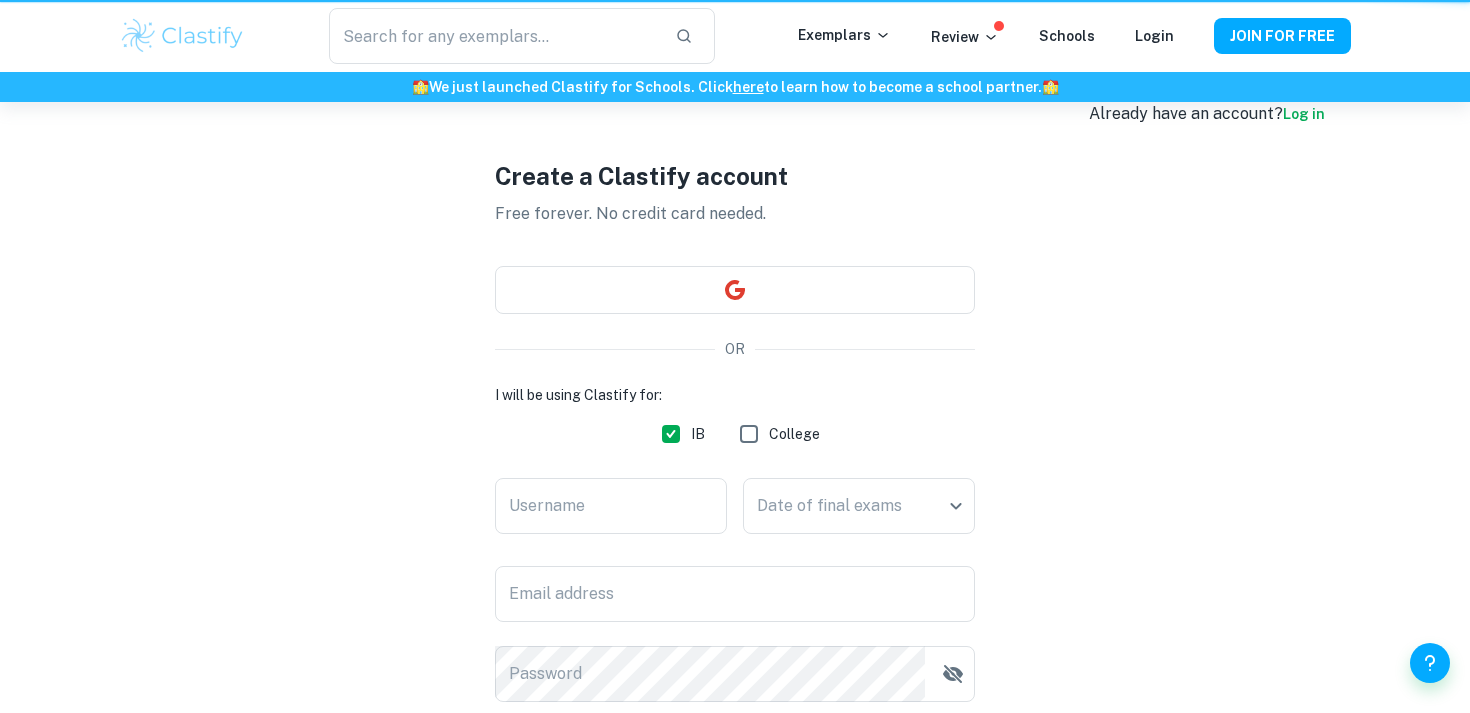 scroll, scrollTop: 0, scrollLeft: 0, axis: both 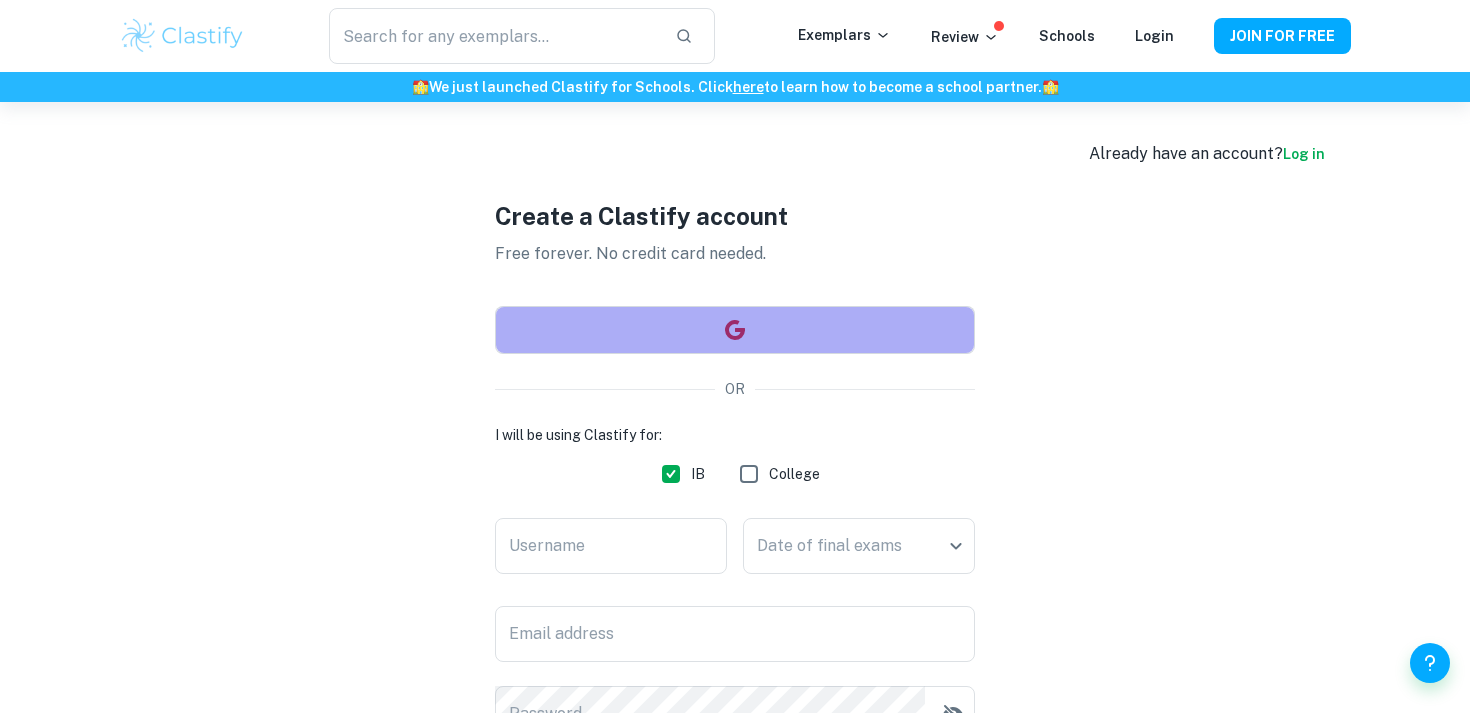 click at bounding box center (735, 330) 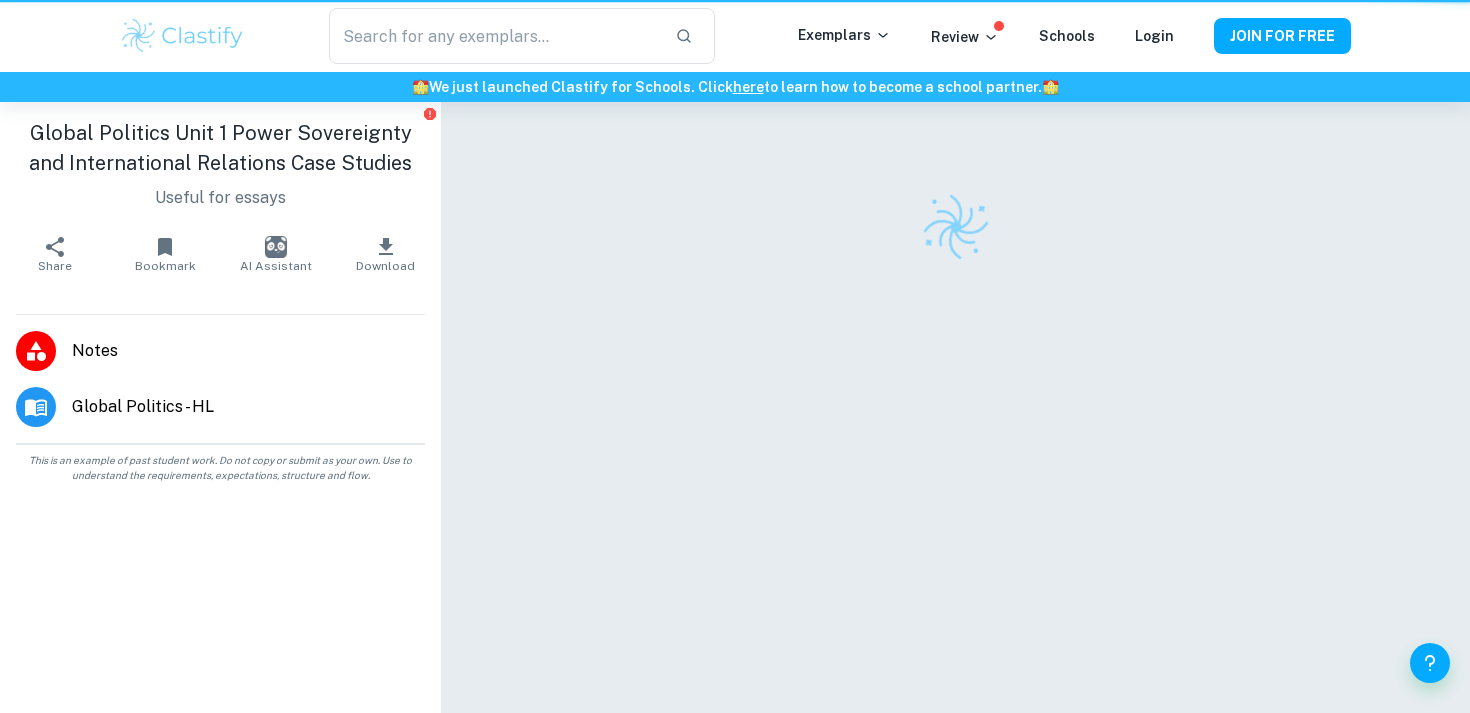 scroll, scrollTop: 40, scrollLeft: 0, axis: vertical 